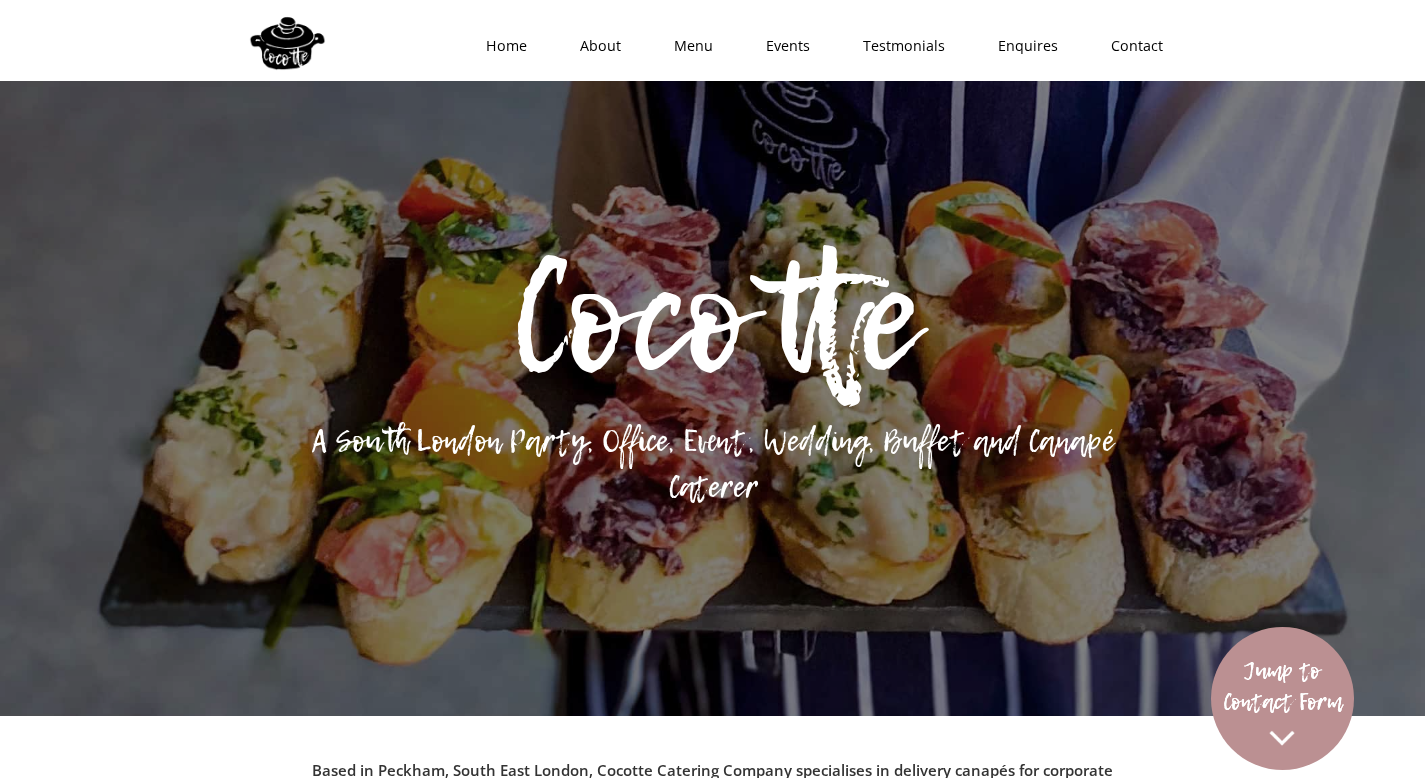 scroll, scrollTop: 0, scrollLeft: 0, axis: both 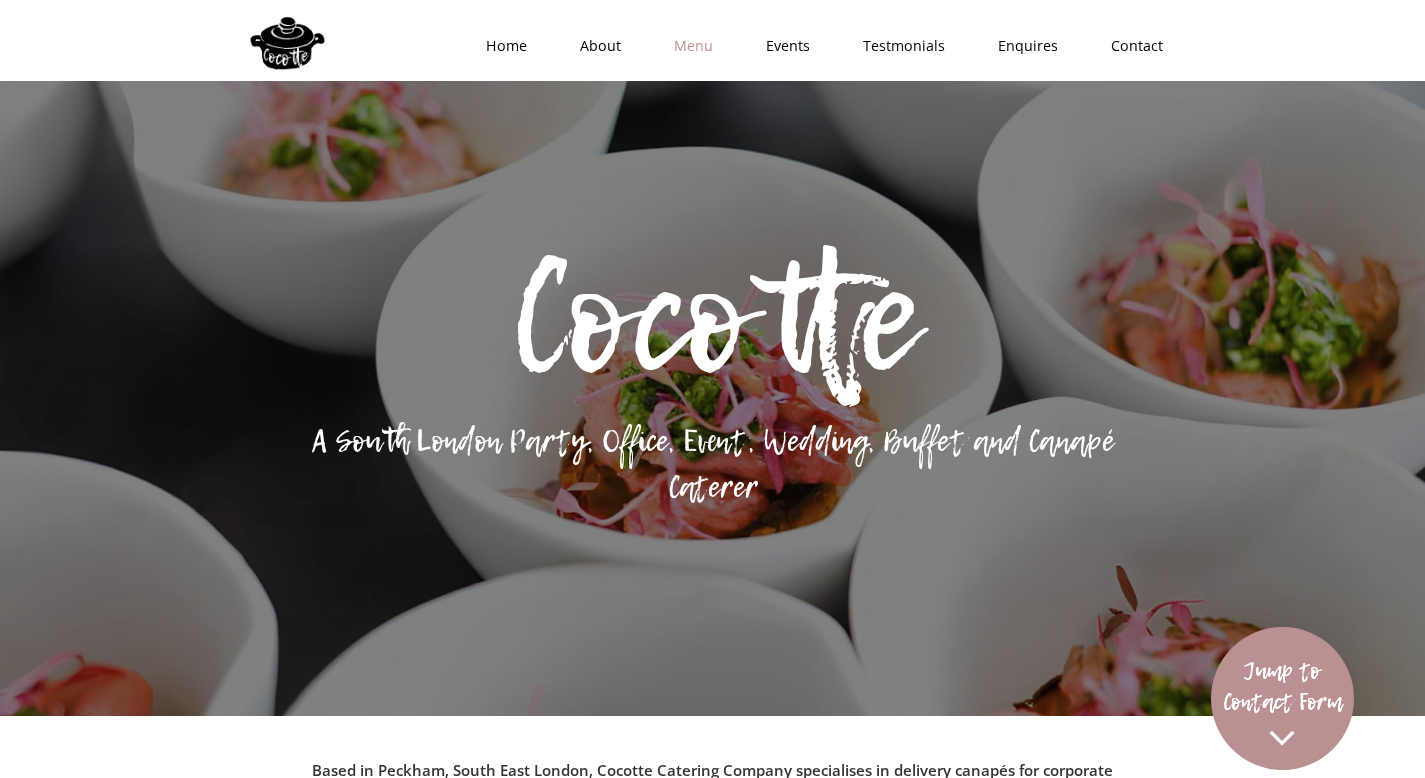 click on "Menu" at bounding box center (687, 46) 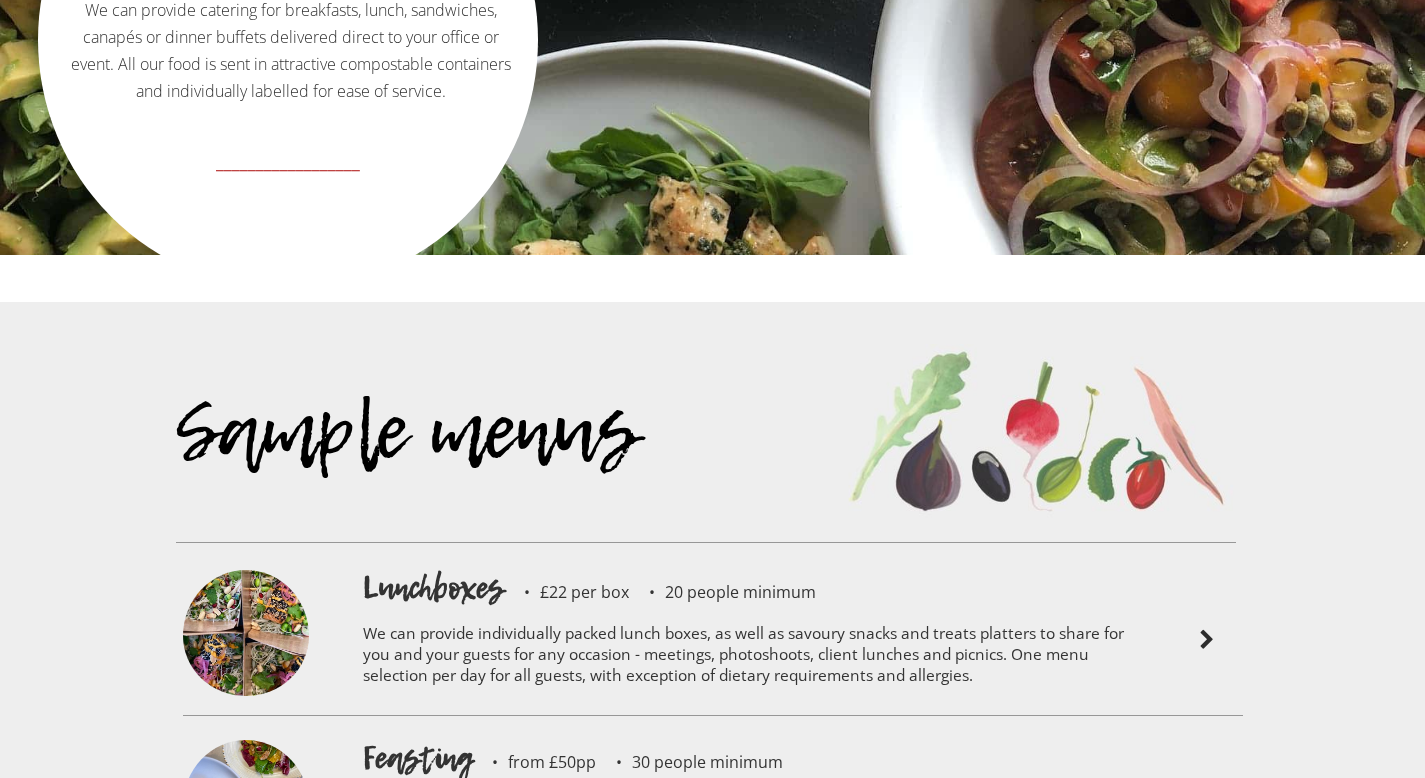 scroll, scrollTop: 4003, scrollLeft: 0, axis: vertical 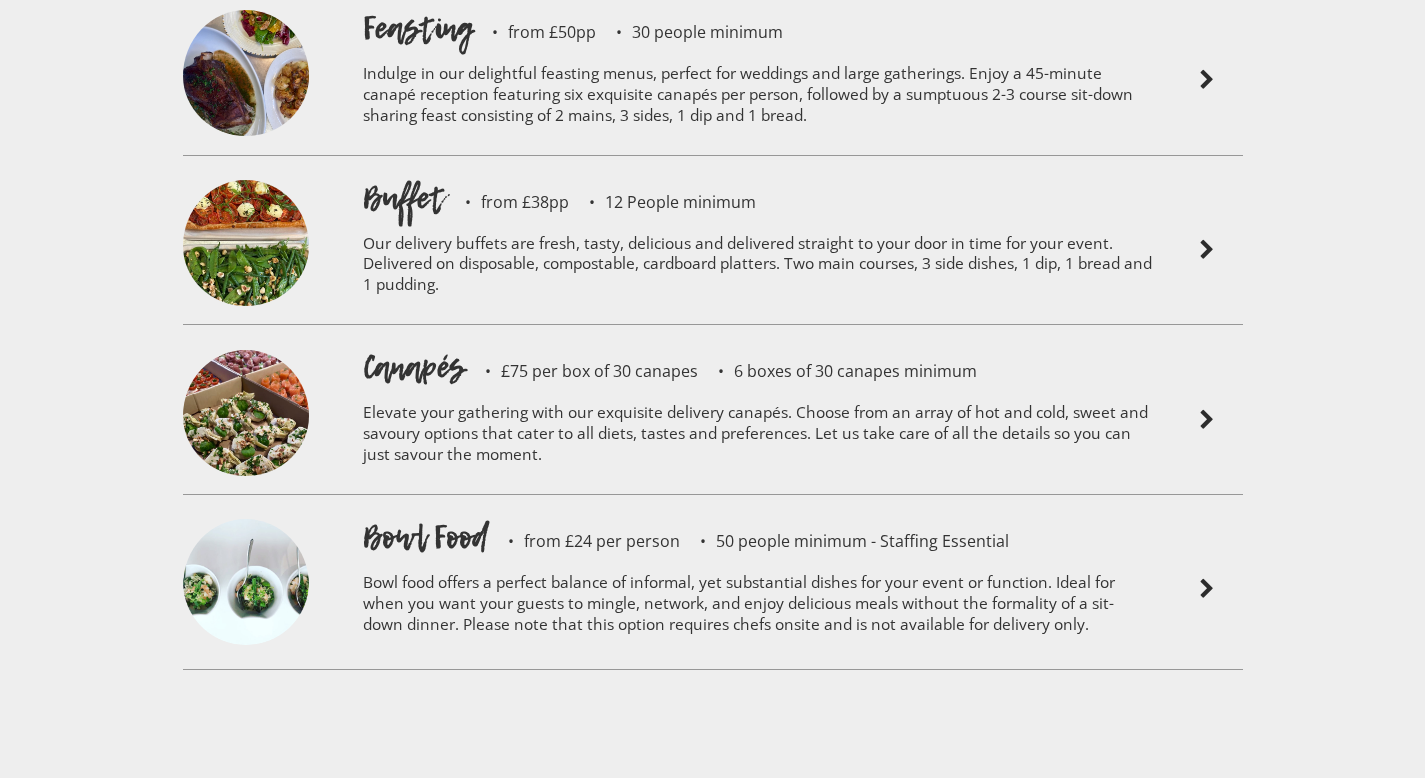 click on "Canapés" at bounding box center [414, 367] 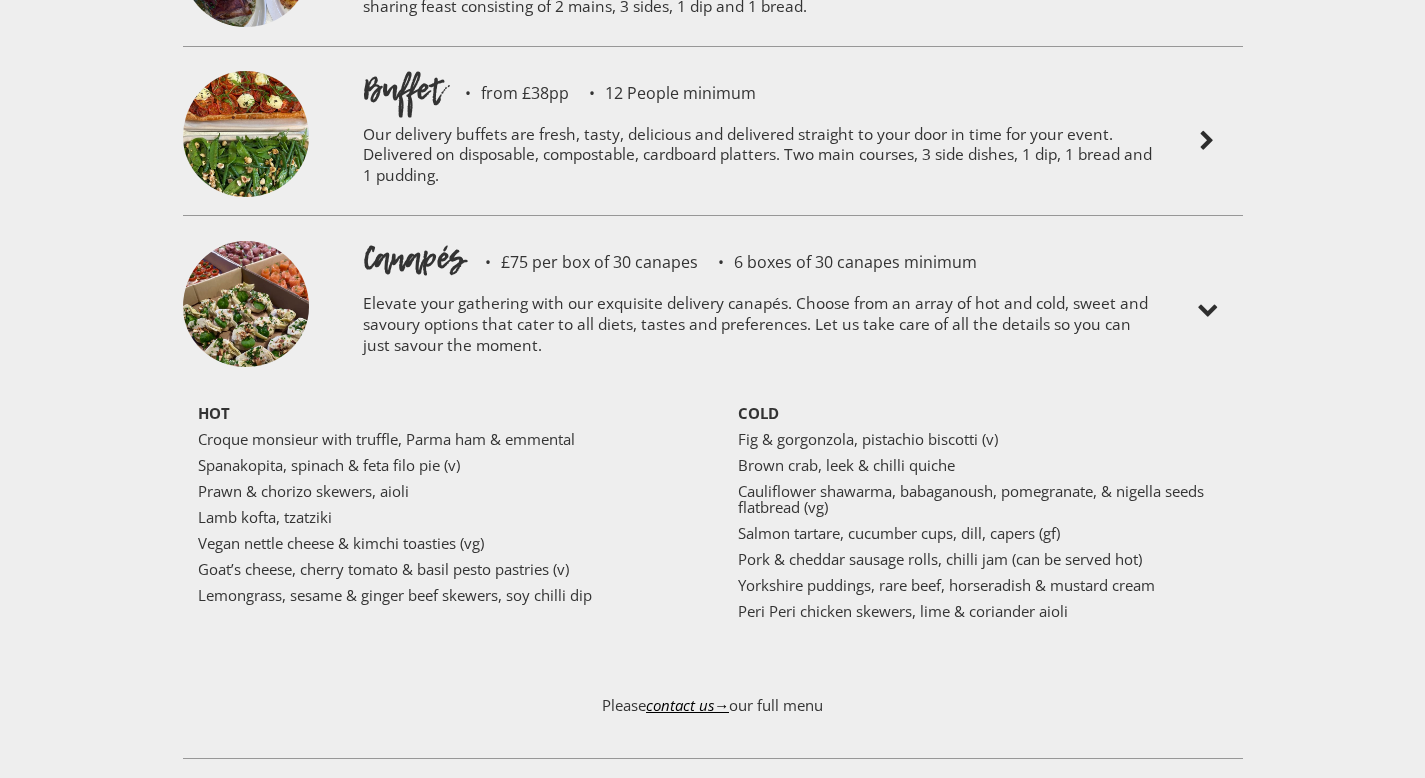 scroll, scrollTop: 4744, scrollLeft: 0, axis: vertical 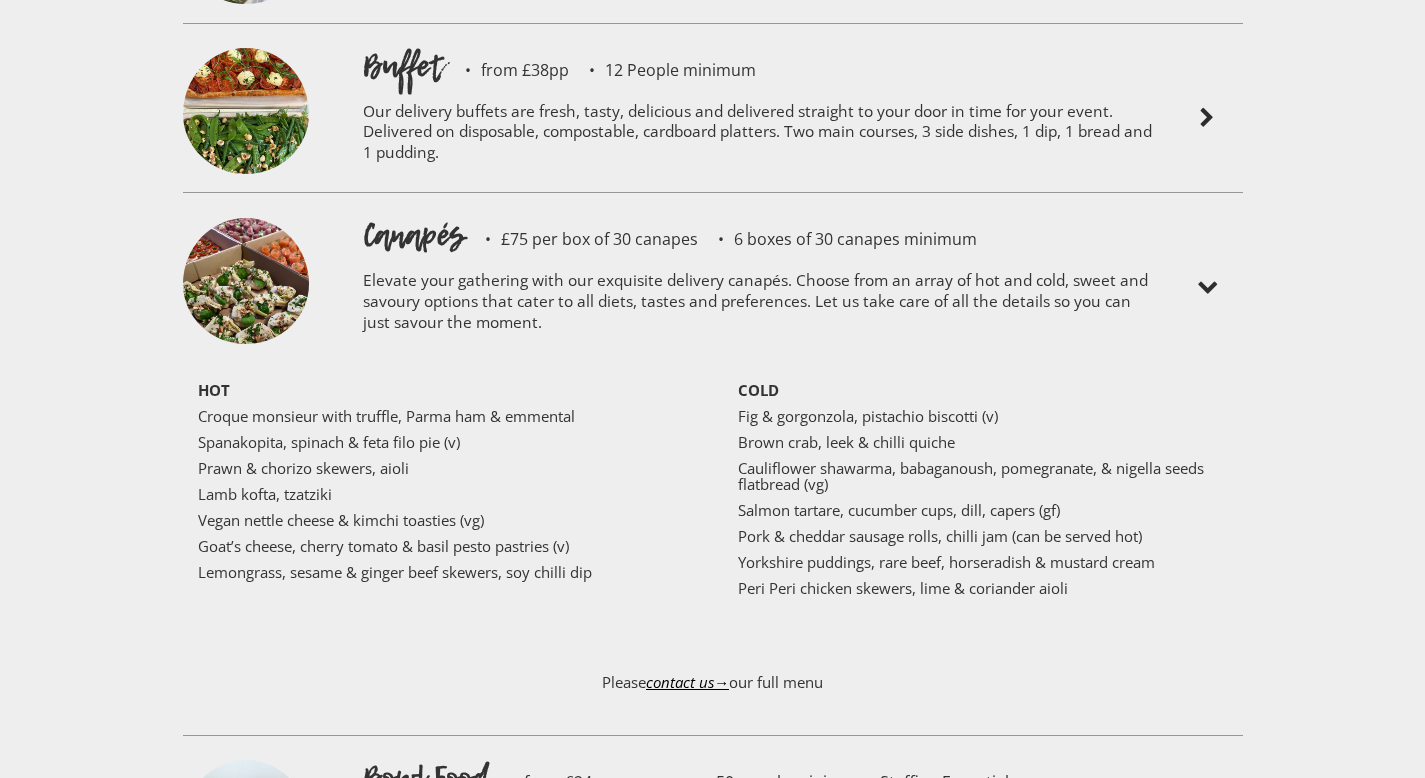 click at bounding box center (1207, 288) 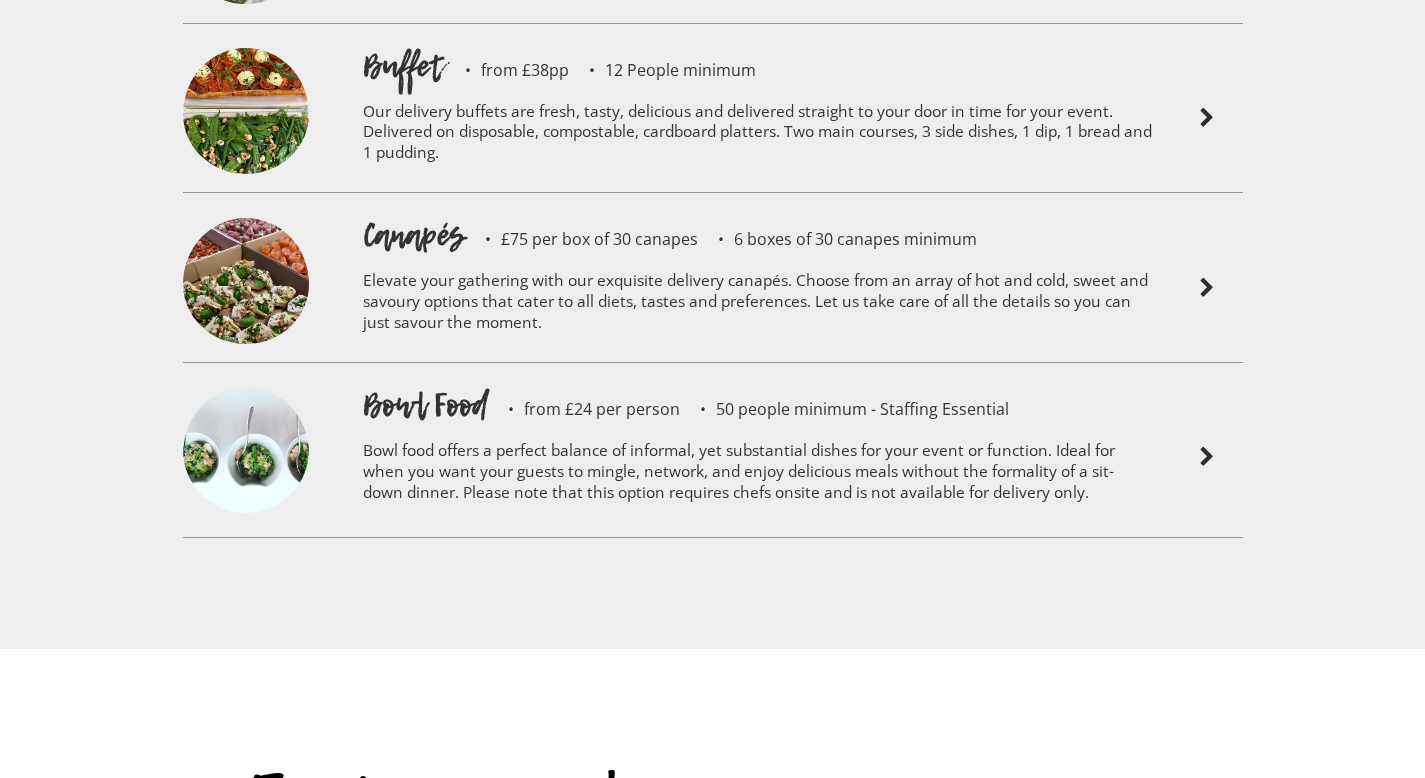 click at bounding box center (1207, 288) 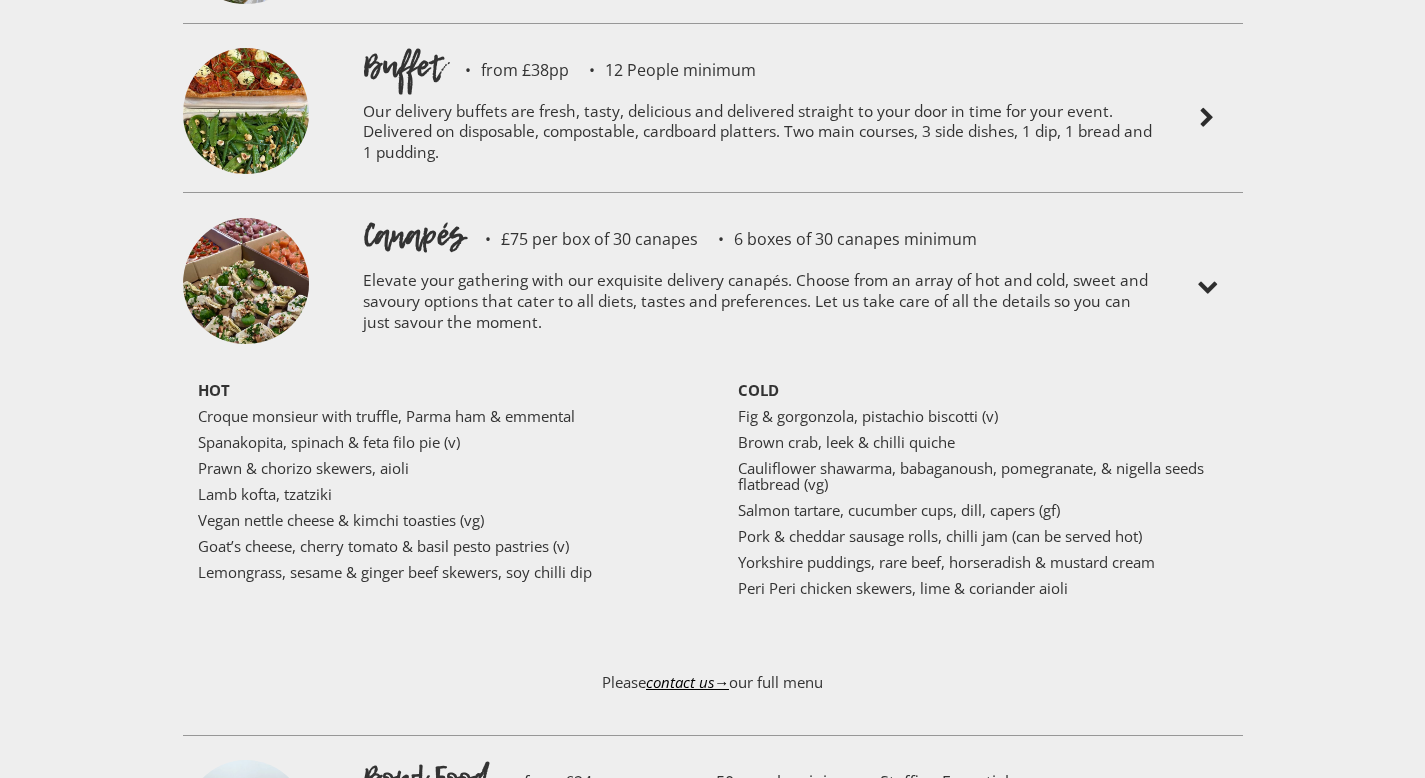 click on "contact us→" at bounding box center (687, 682) 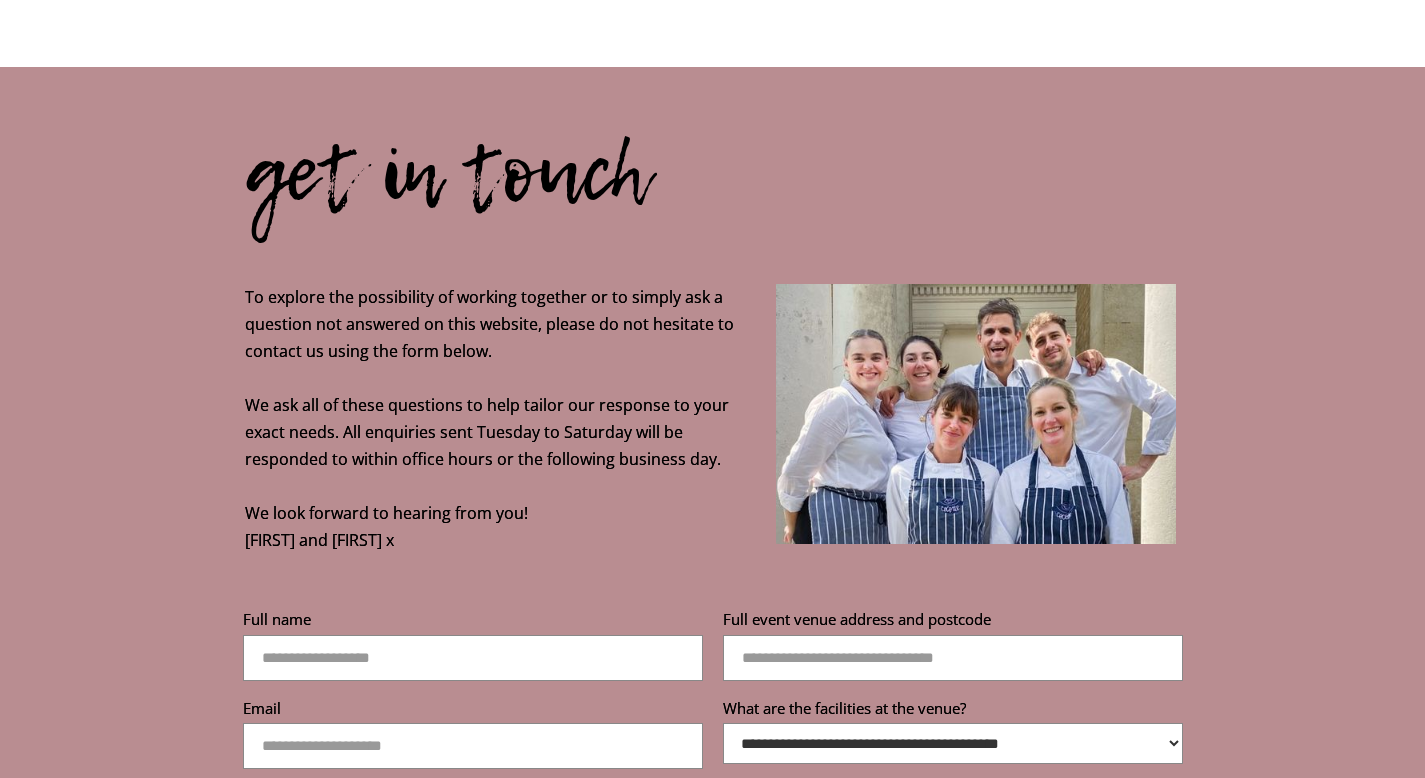 scroll, scrollTop: 6479, scrollLeft: 0, axis: vertical 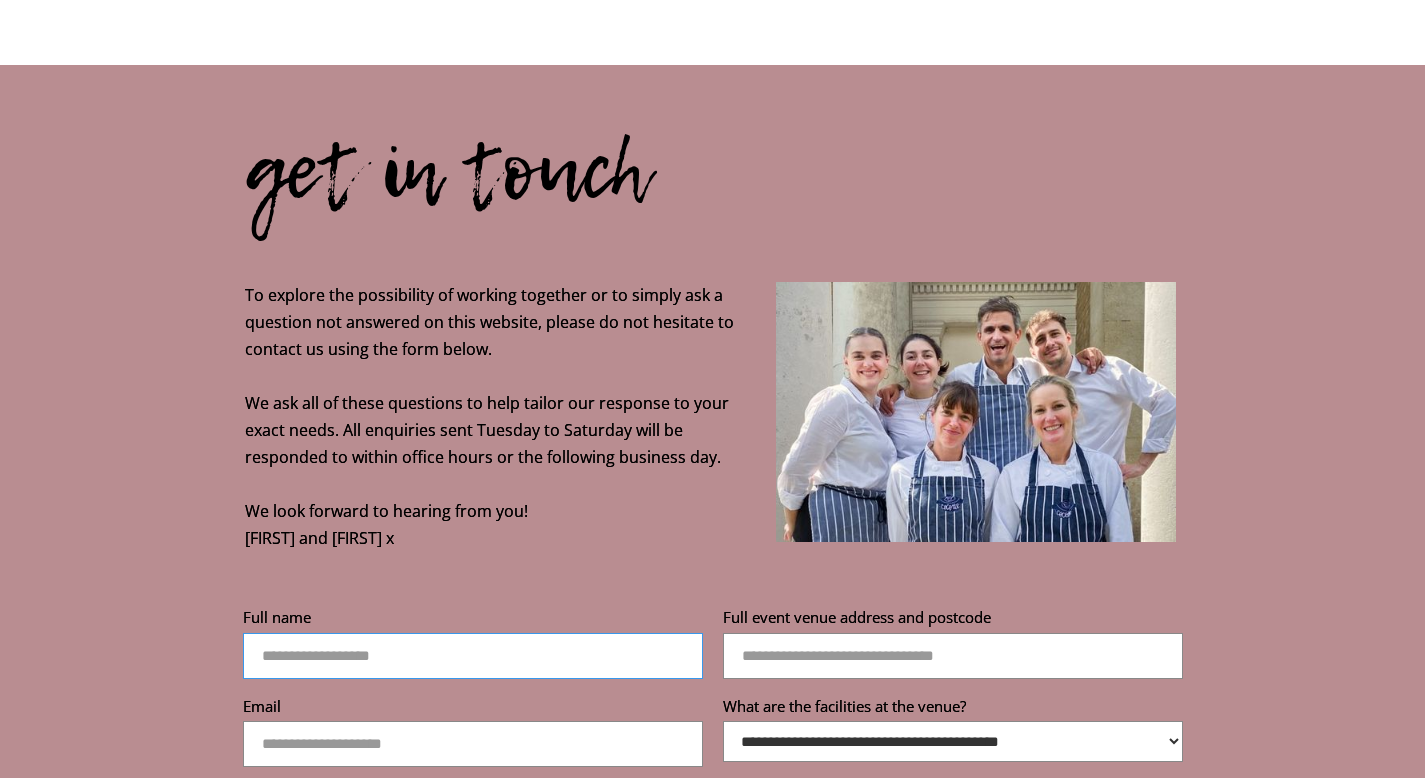 click on "Full name" at bounding box center [473, 656] 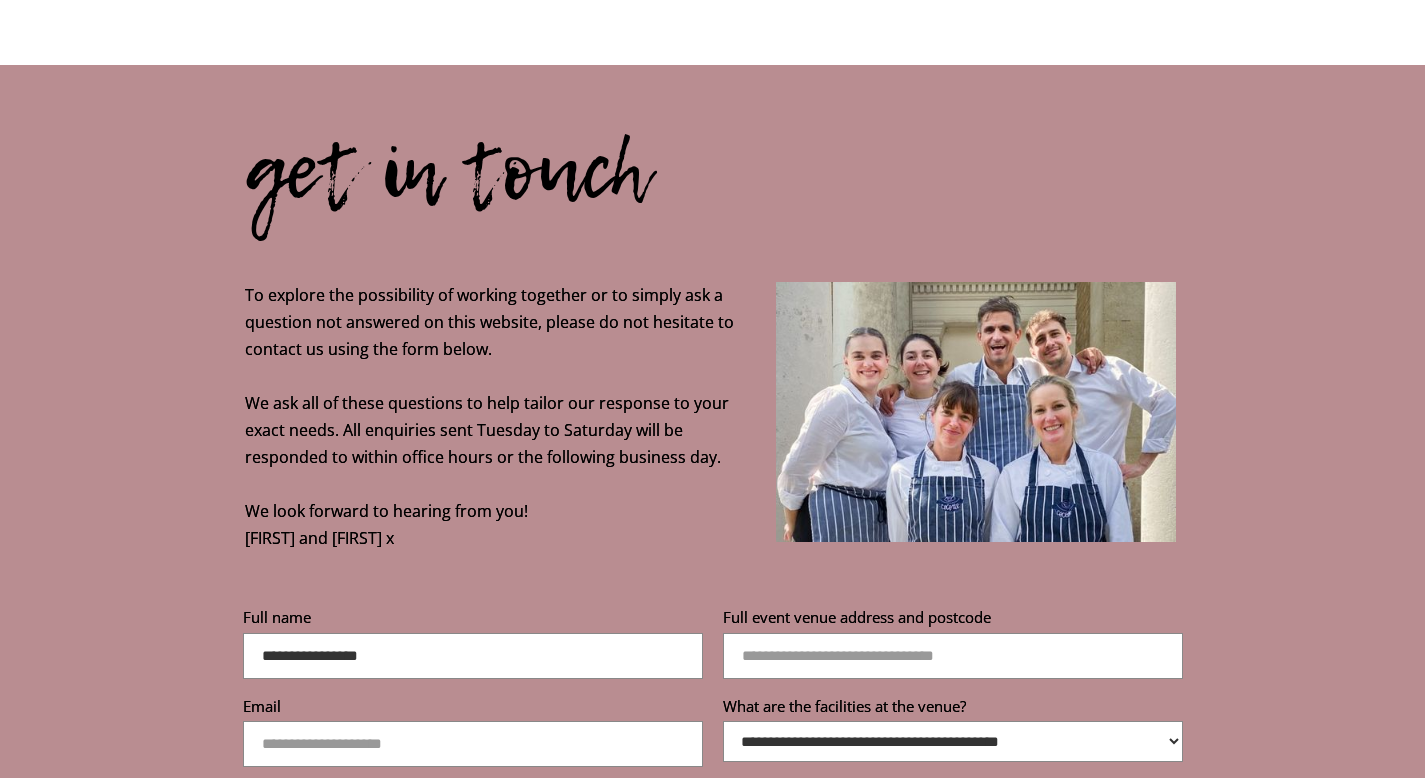 type on "**********" 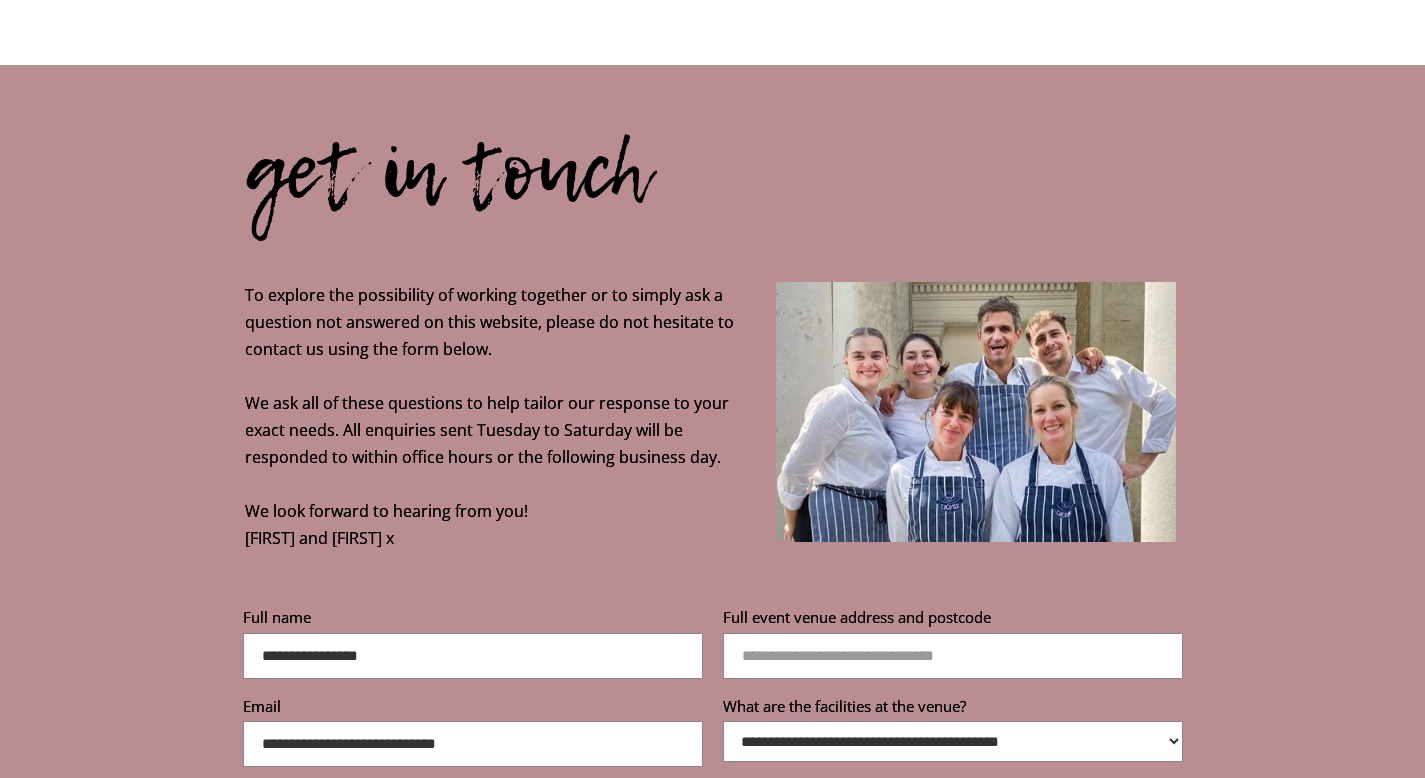 type on "**********" 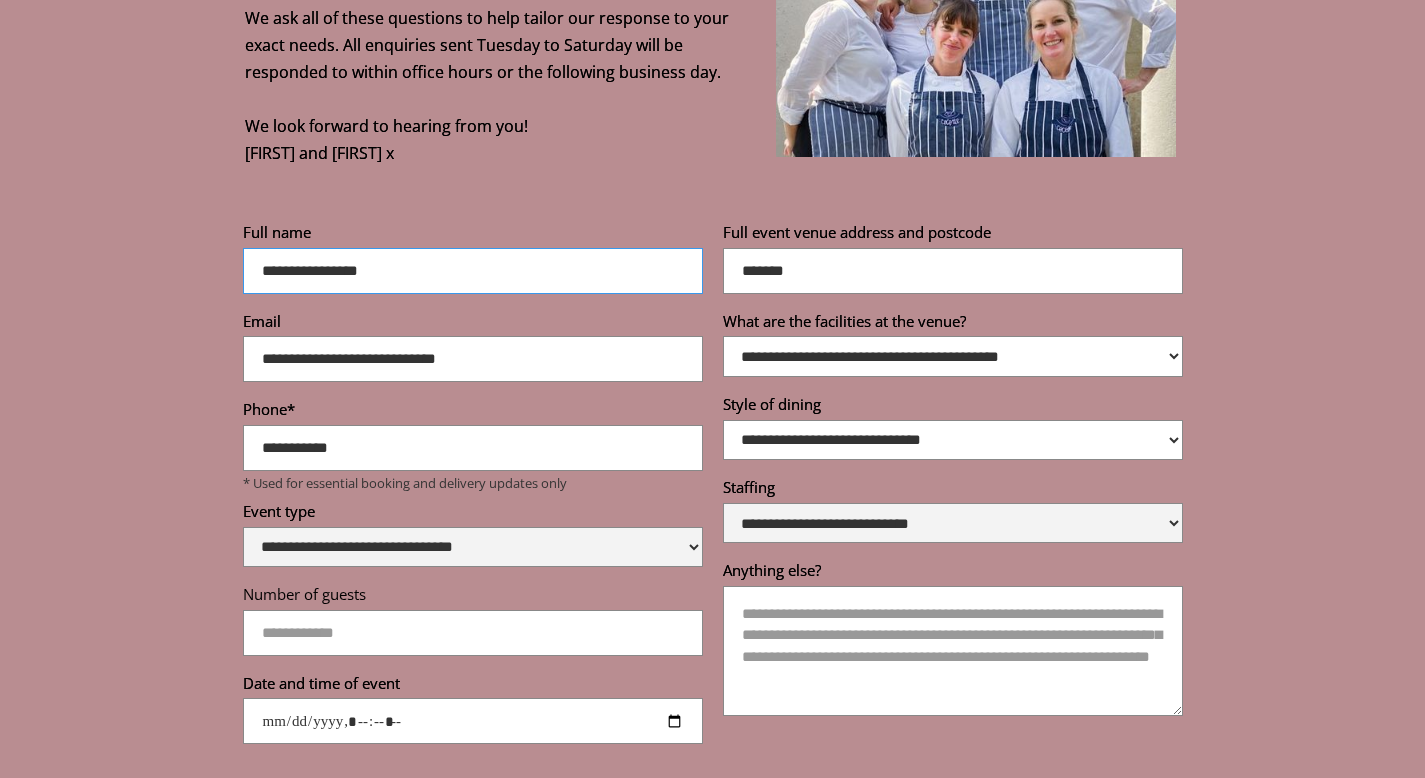 scroll, scrollTop: 6858, scrollLeft: 0, axis: vertical 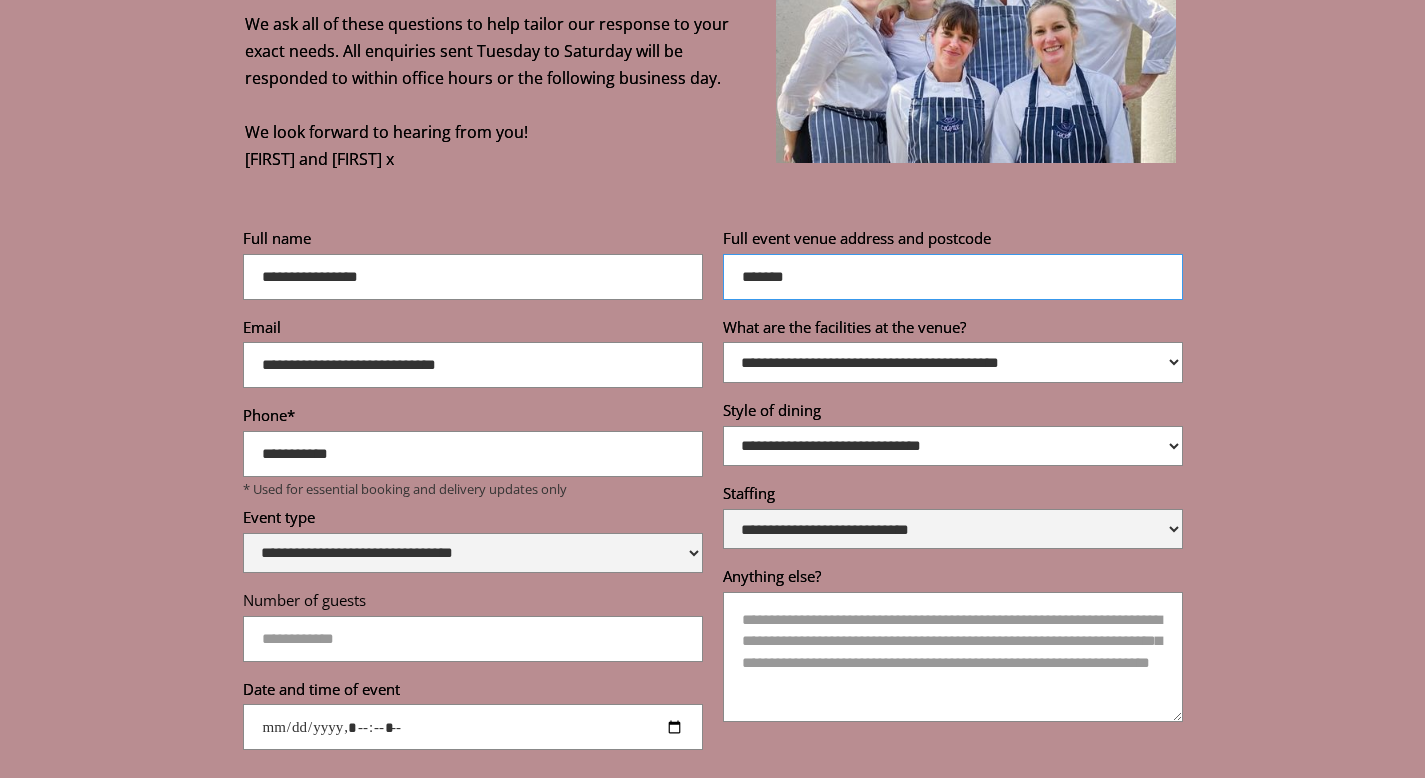 click on "*******" at bounding box center (953, 277) 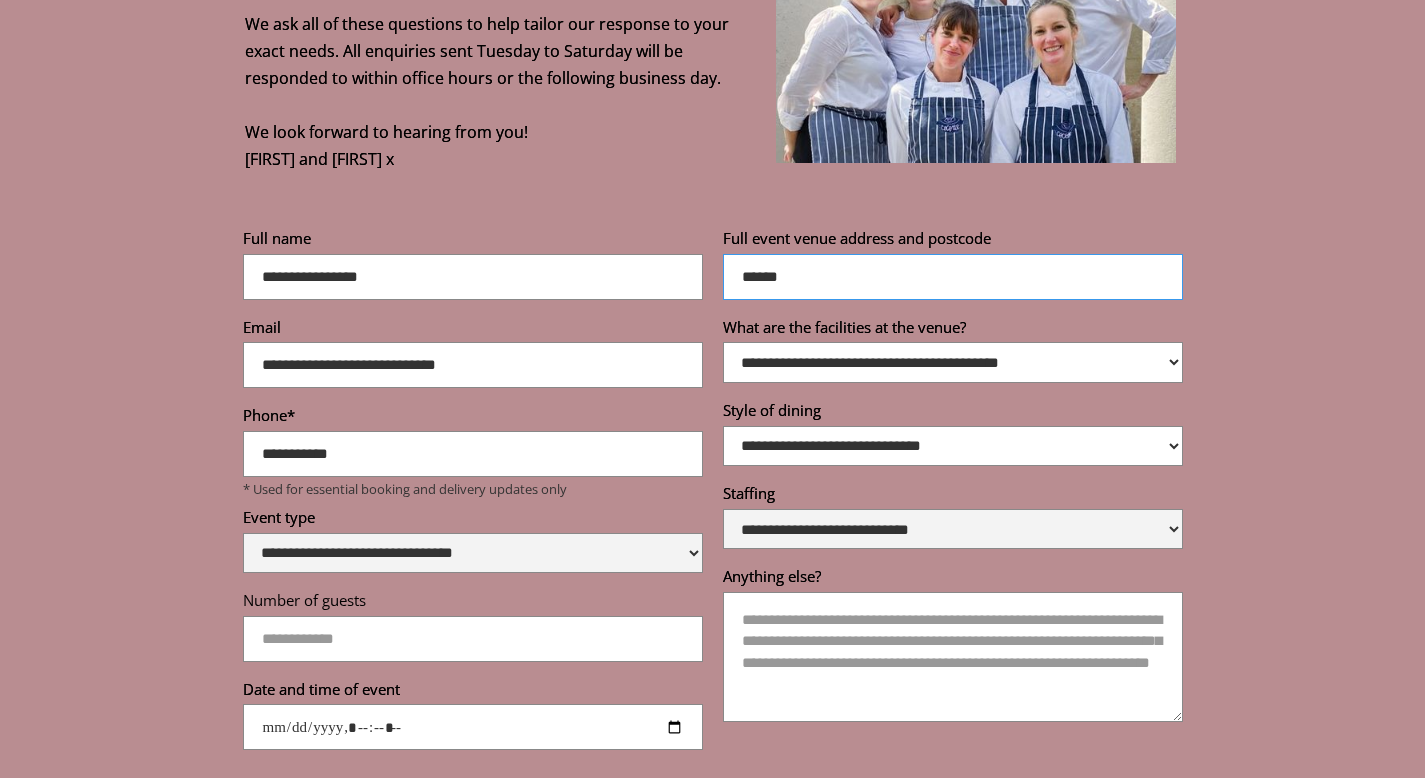 click on "******" at bounding box center (953, 277) 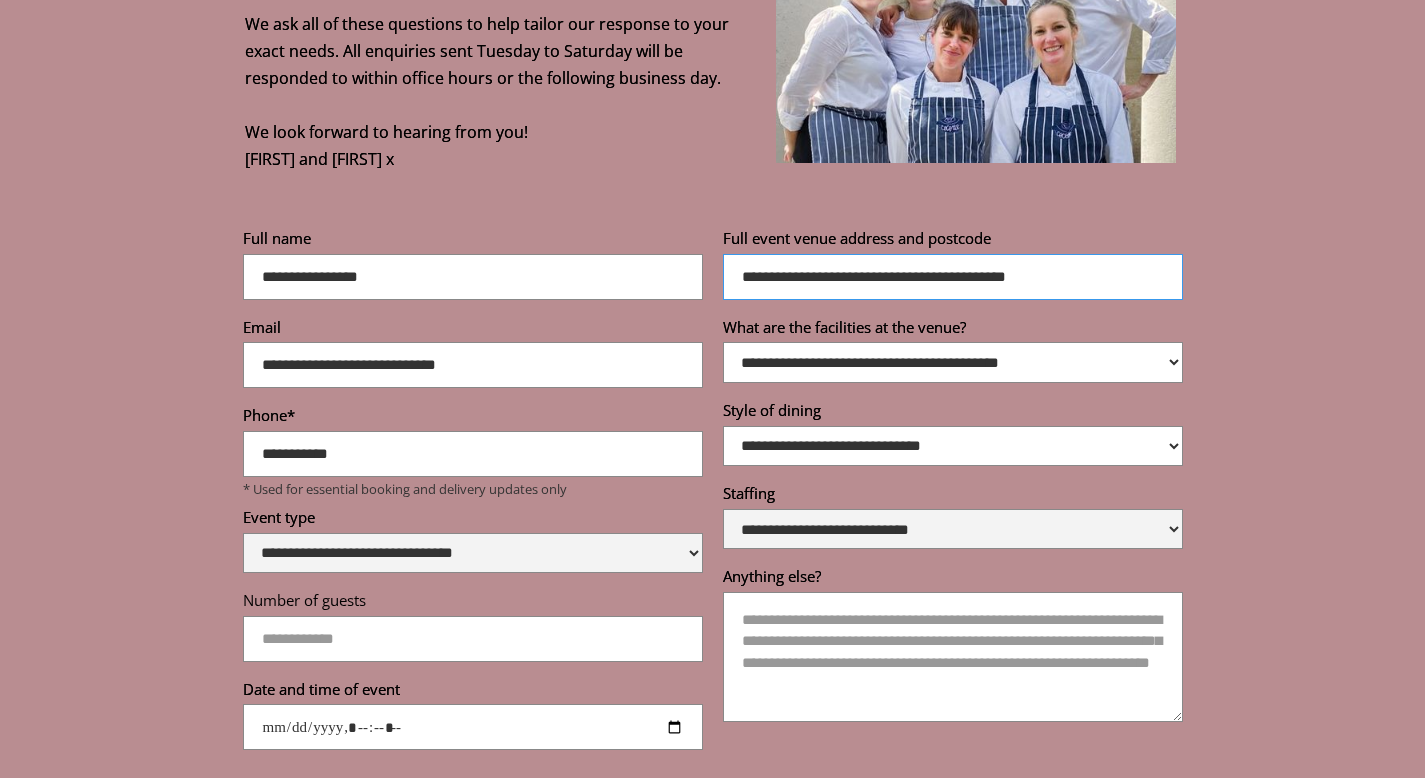click on "**********" at bounding box center [953, 277] 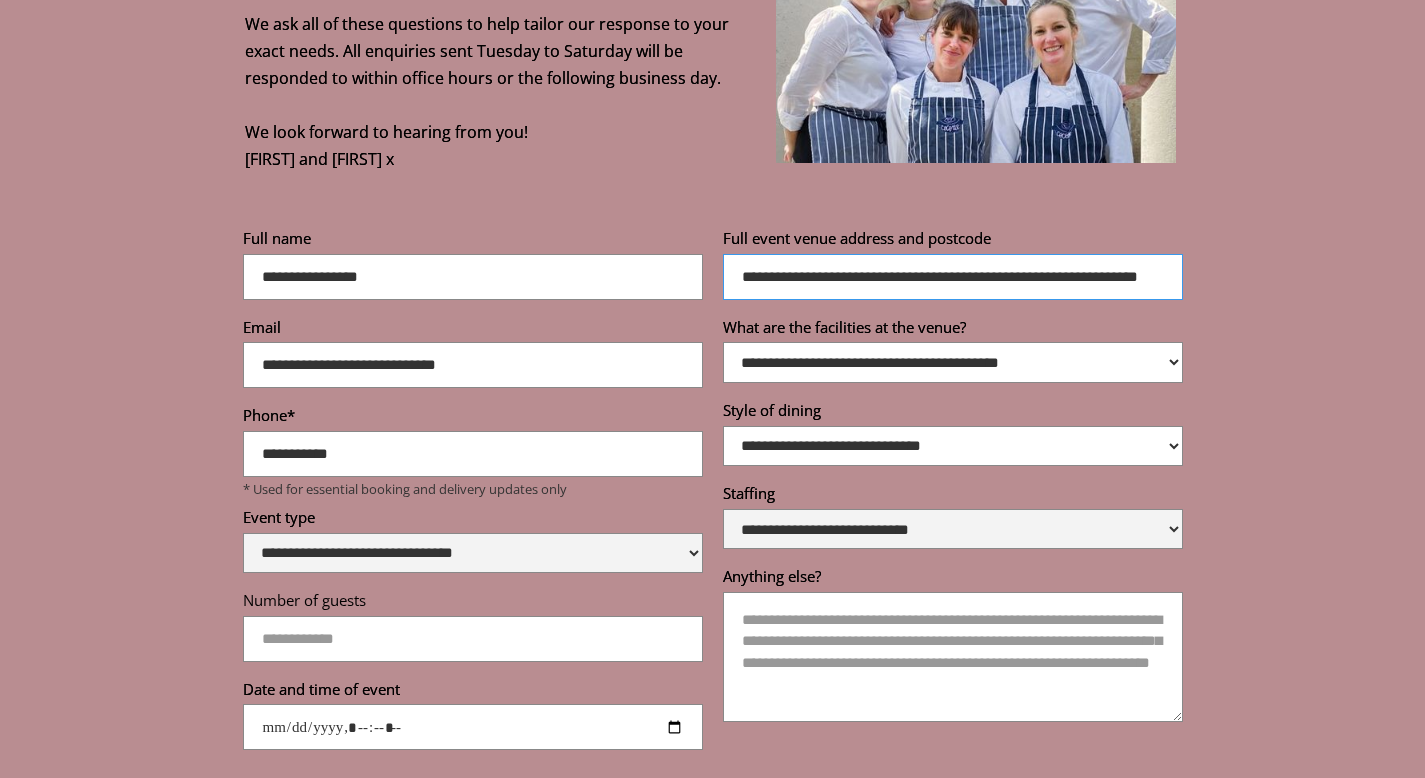 type on "**********" 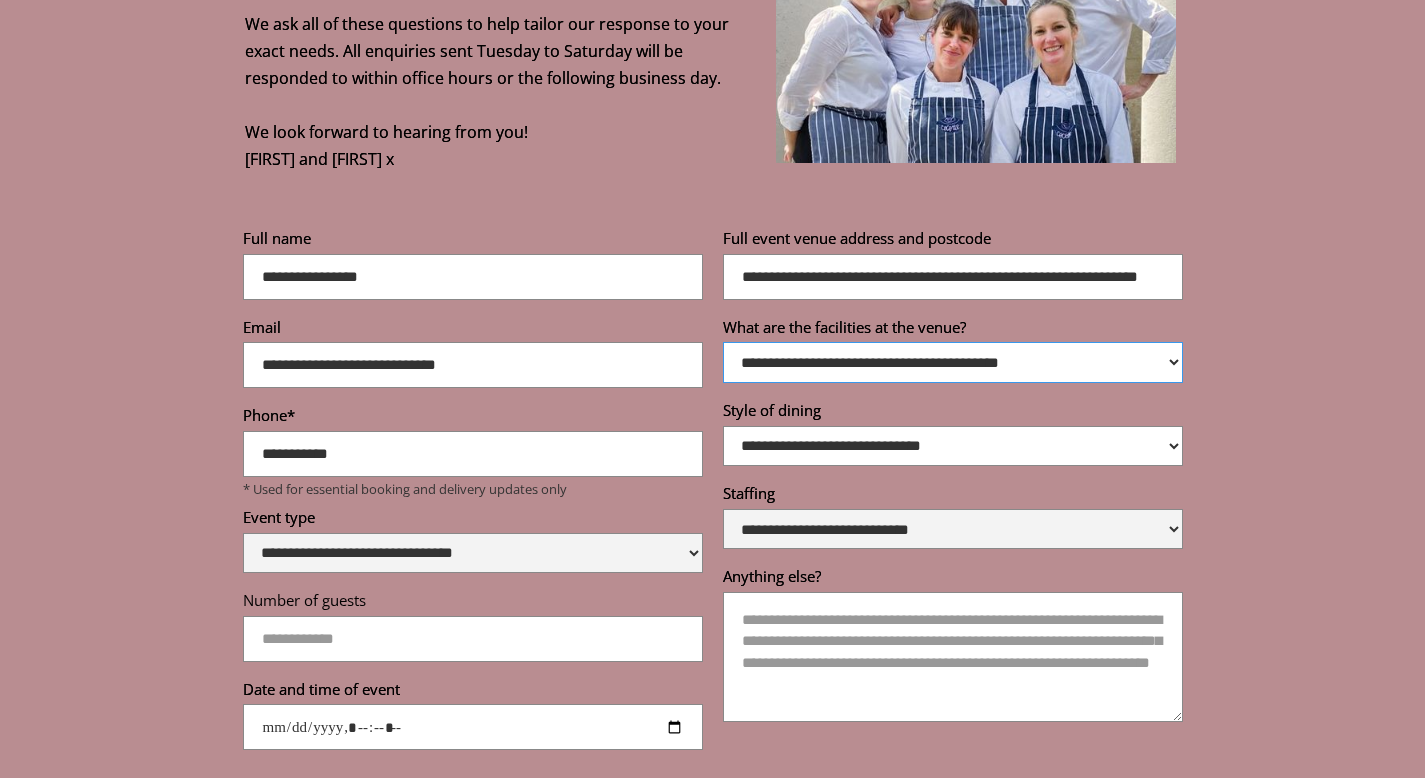 click on "**********" at bounding box center [953, 362] 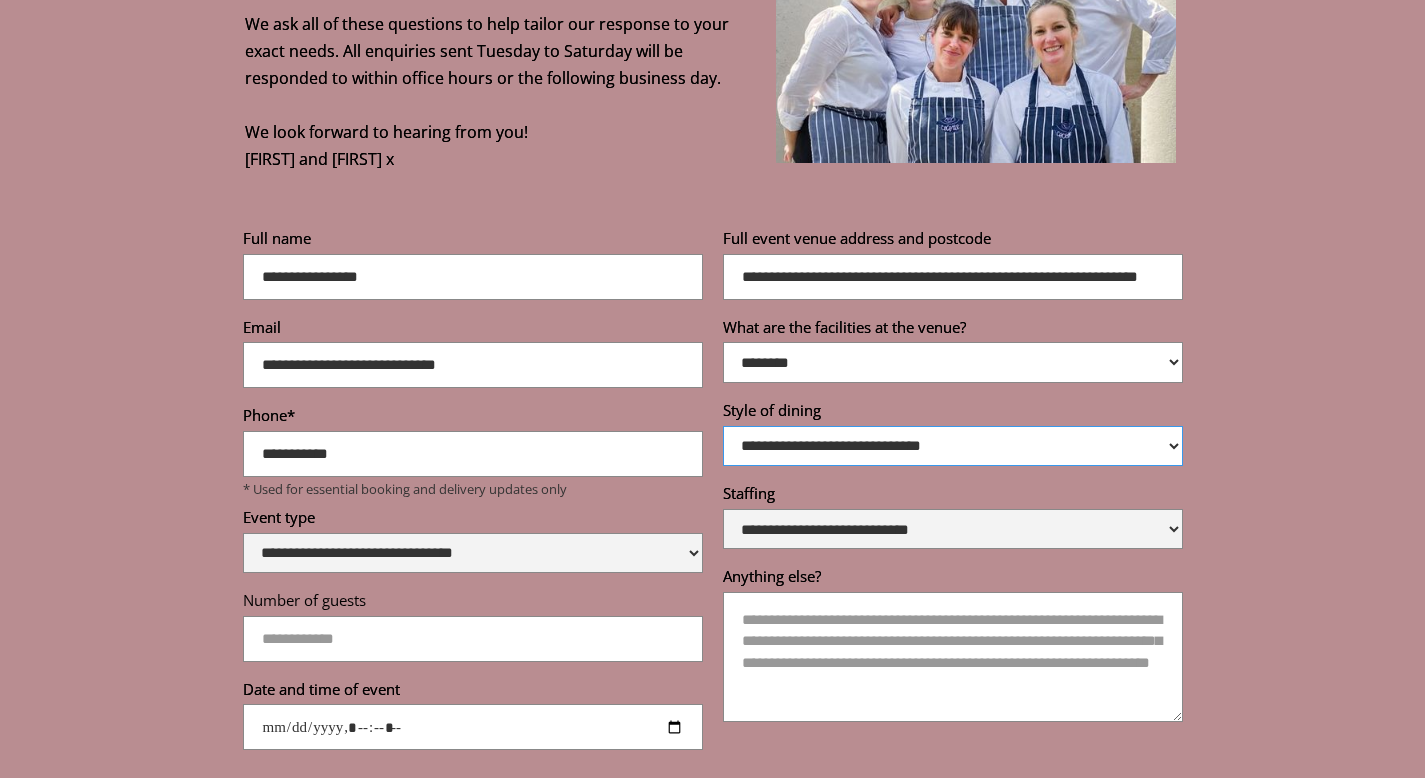 click on "**********" at bounding box center (953, 446) 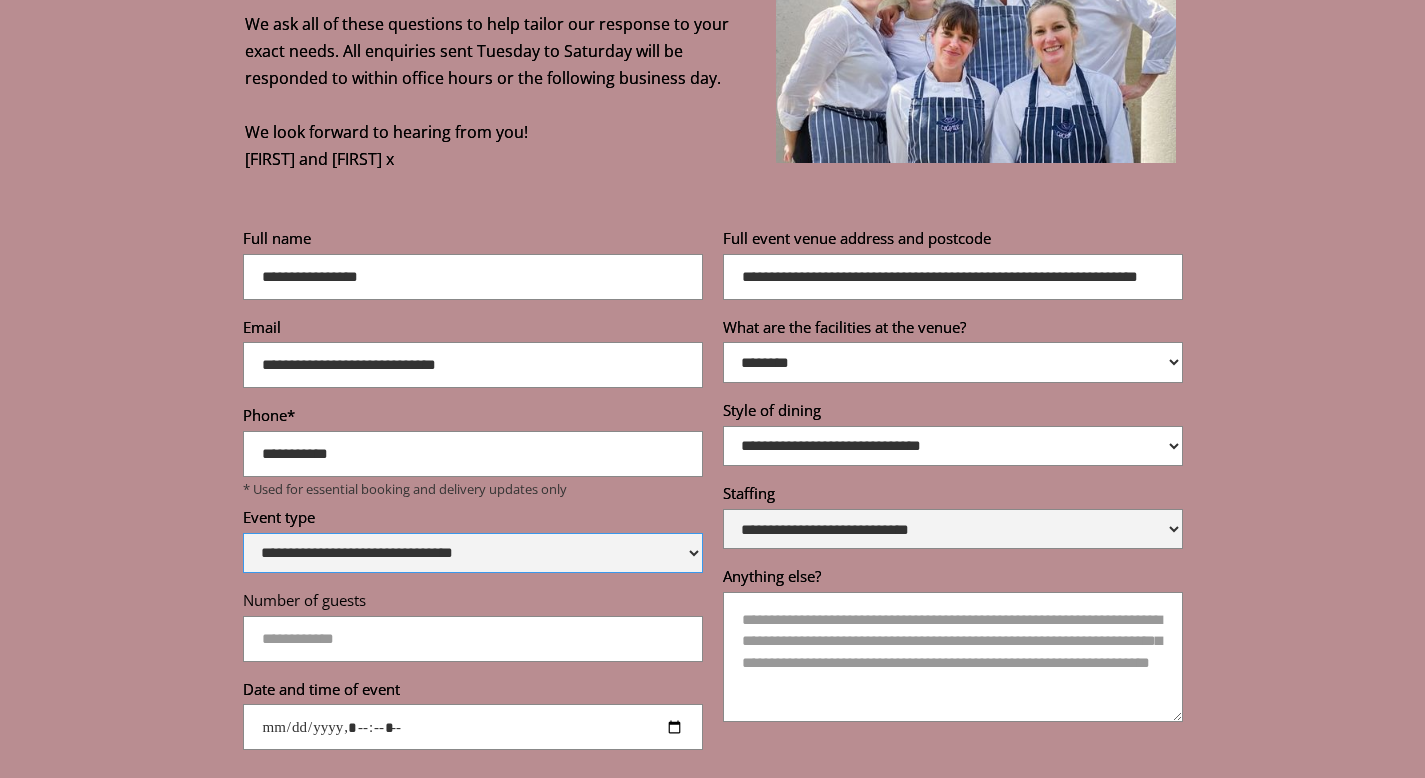 click on "**********" at bounding box center (473, 553) 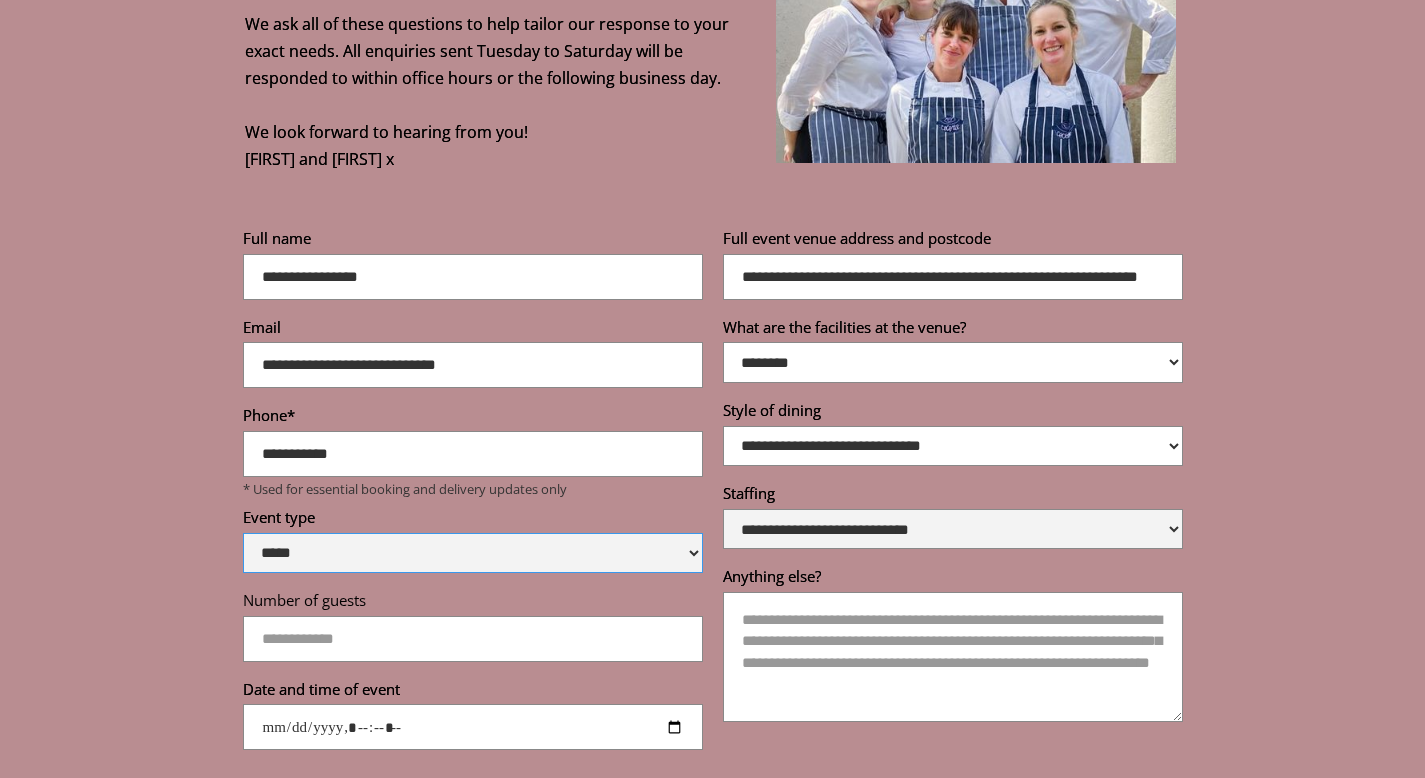 click on "**********" at bounding box center [473, 553] 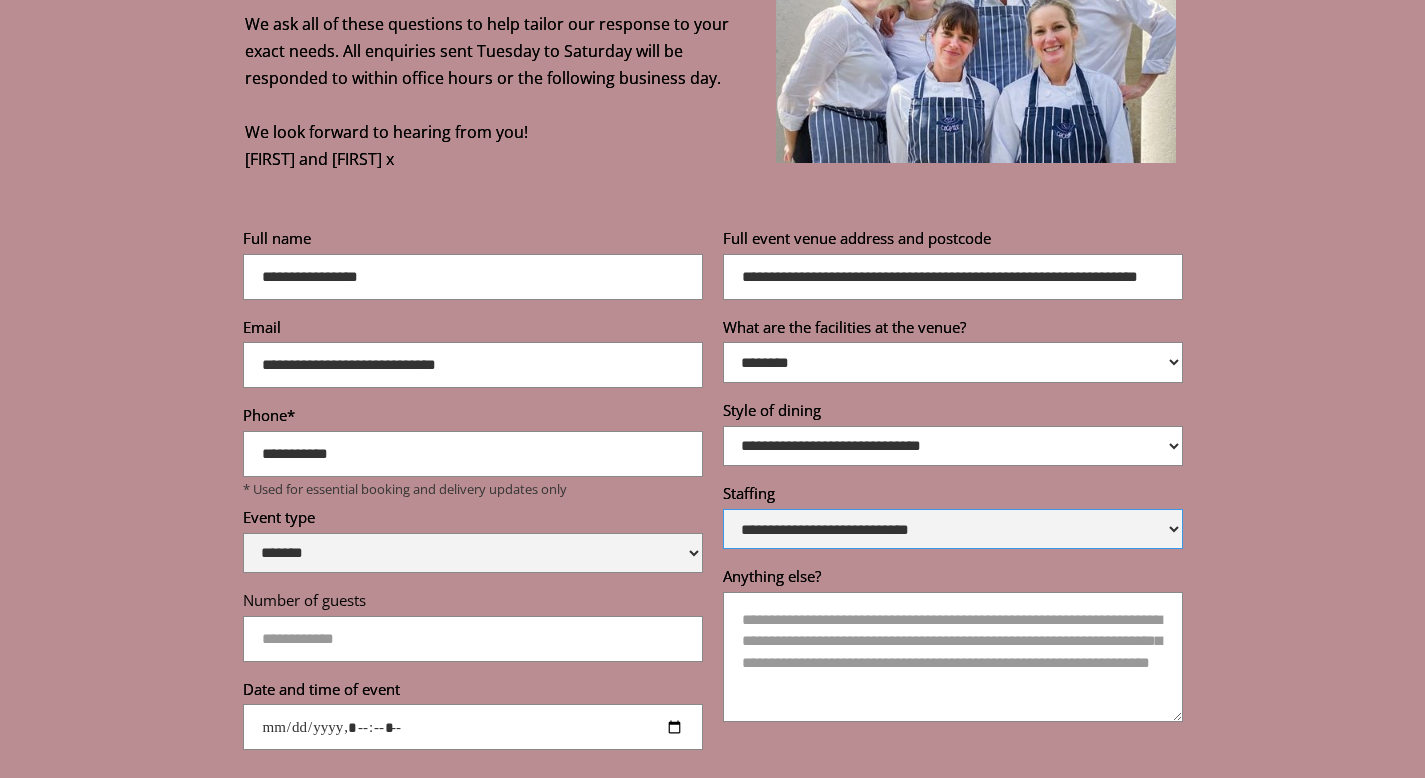 click on "**********" at bounding box center (953, 529) 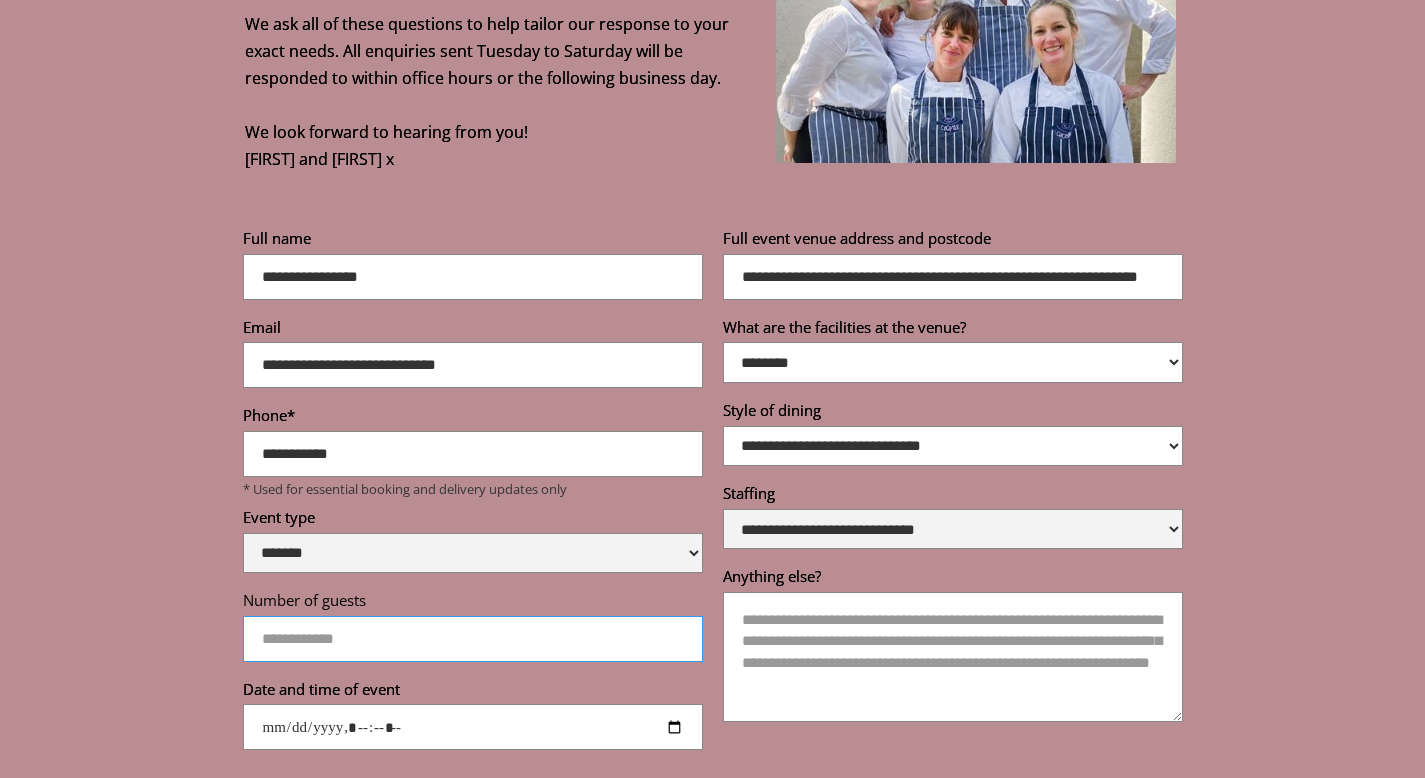 drag, startPoint x: 313, startPoint y: 614, endPoint x: 245, endPoint y: 595, distance: 70.60453 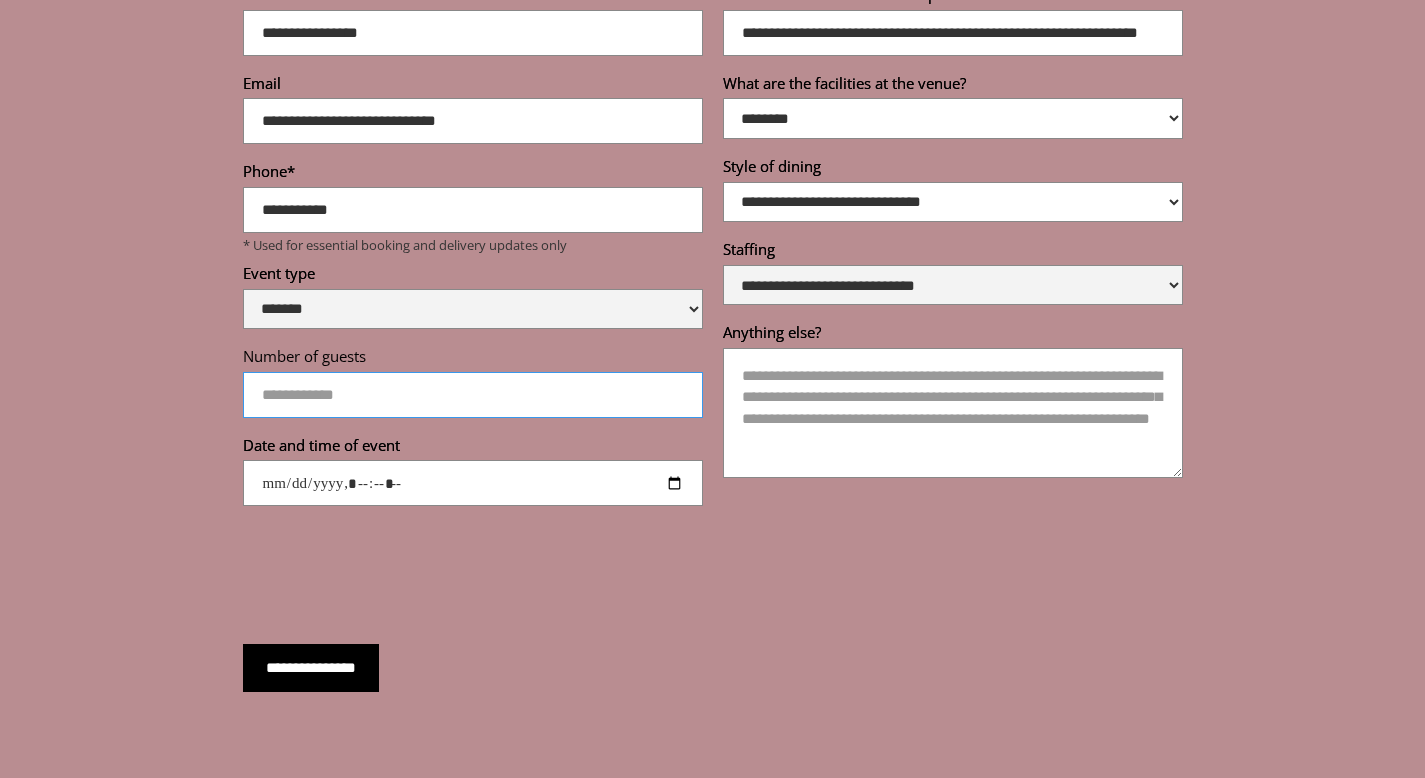 scroll, scrollTop: 7145, scrollLeft: 0, axis: vertical 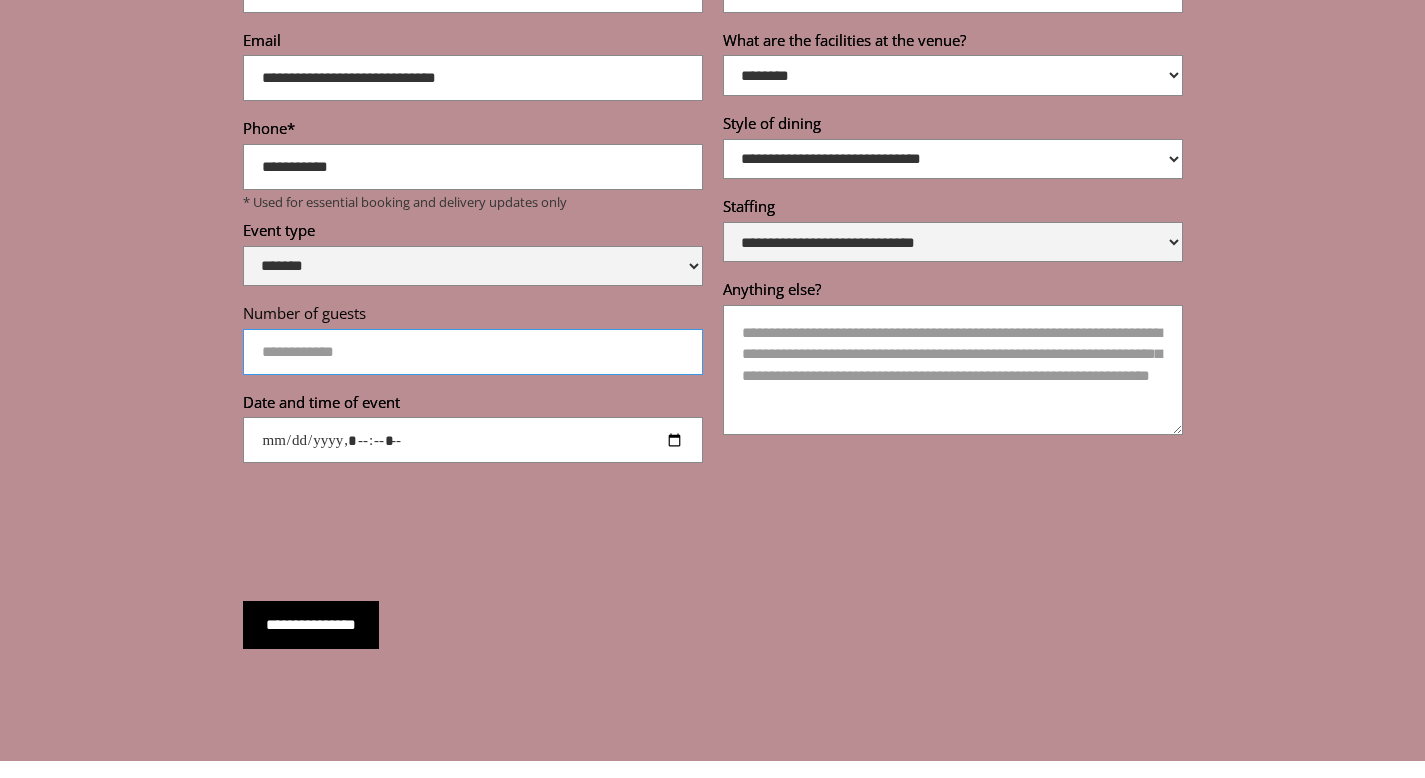 type on "**" 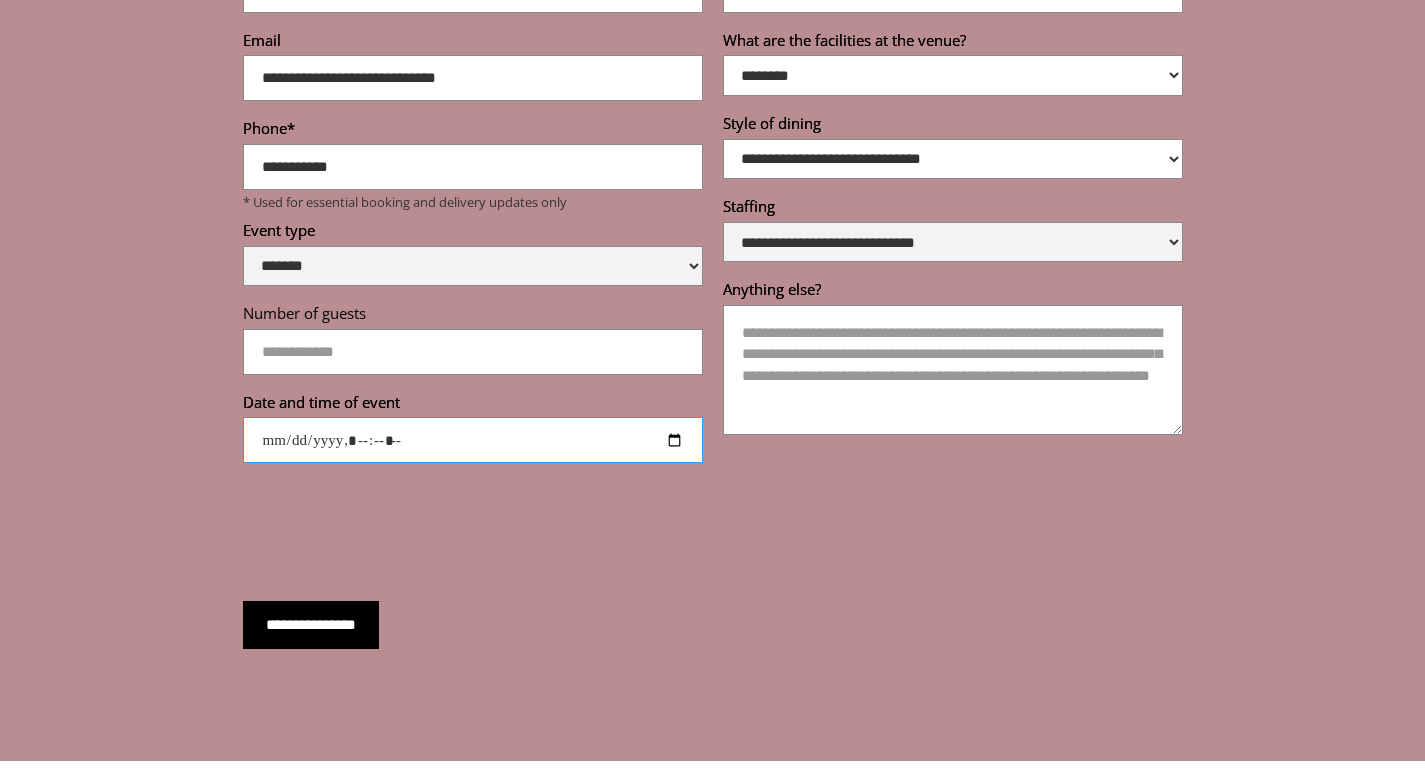 click on "Date and time of event" at bounding box center [473, 440] 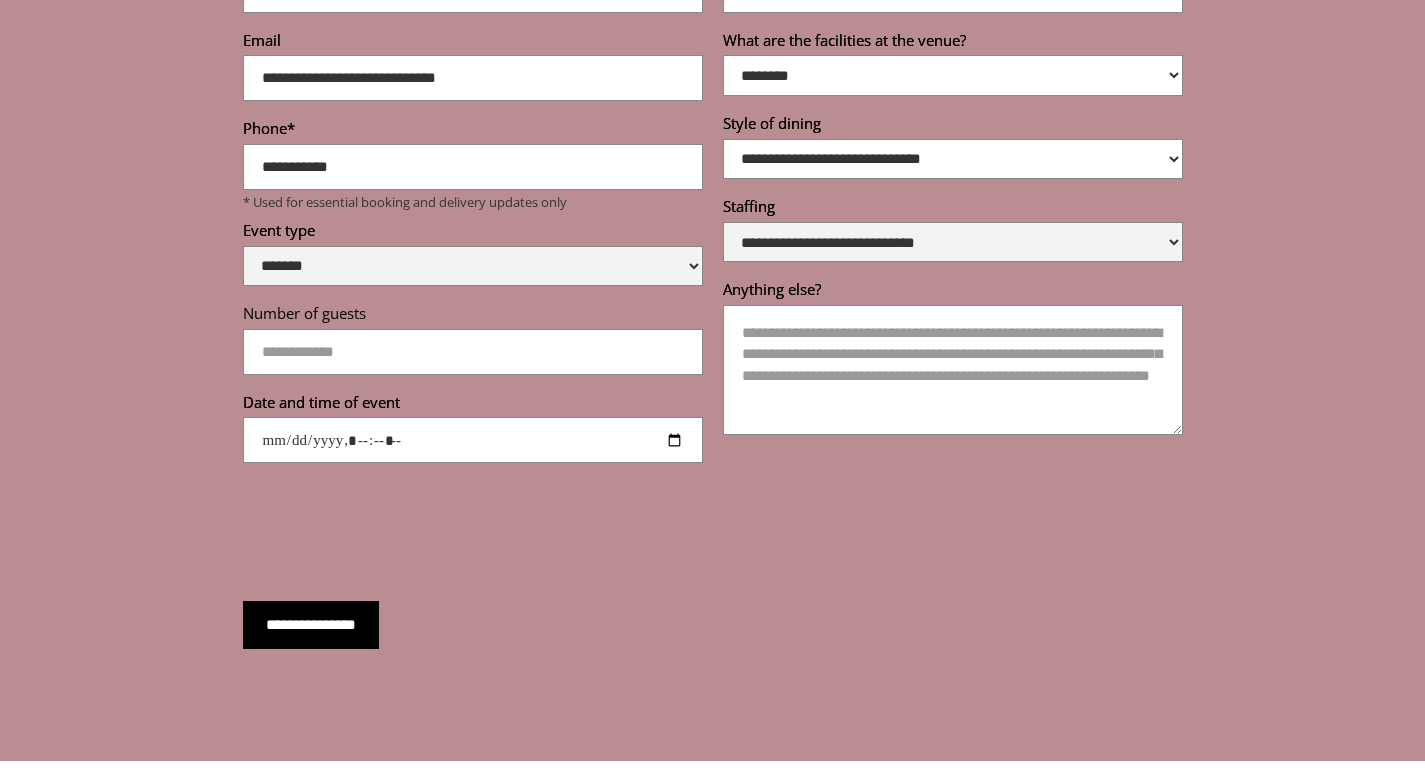 click on "**********" at bounding box center [713, 295] 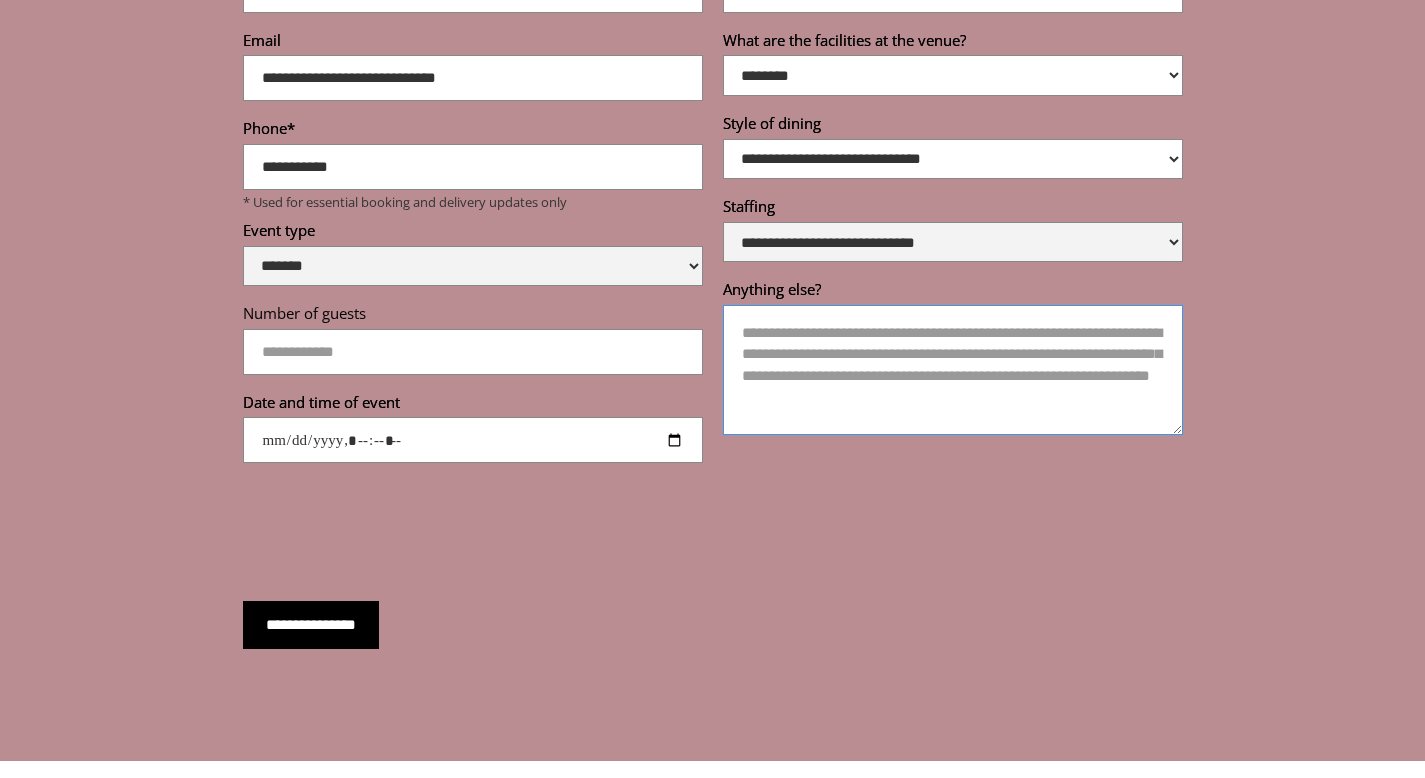 click on "Anything else?" at bounding box center (953, 370) 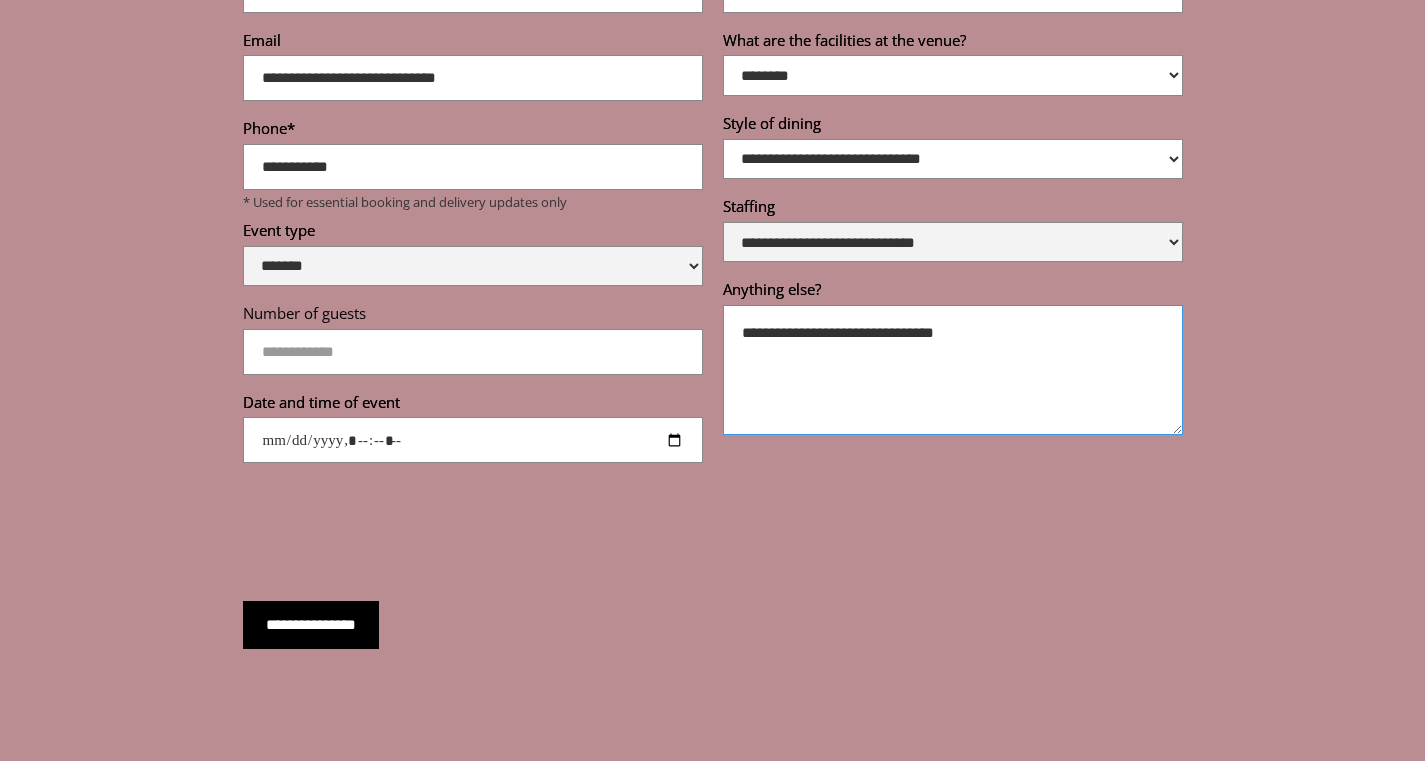 click on "**********" at bounding box center [953, 370] 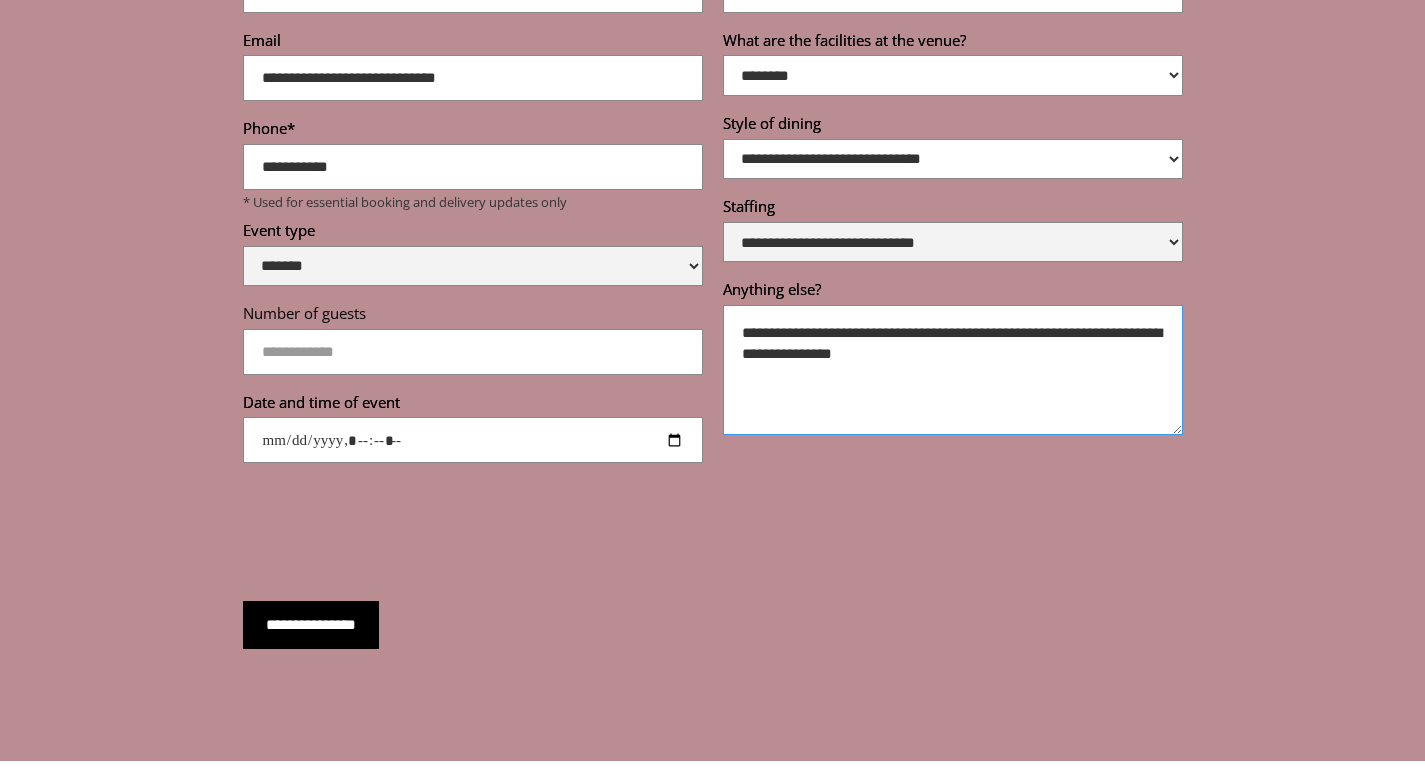click on "**********" at bounding box center [953, 370] 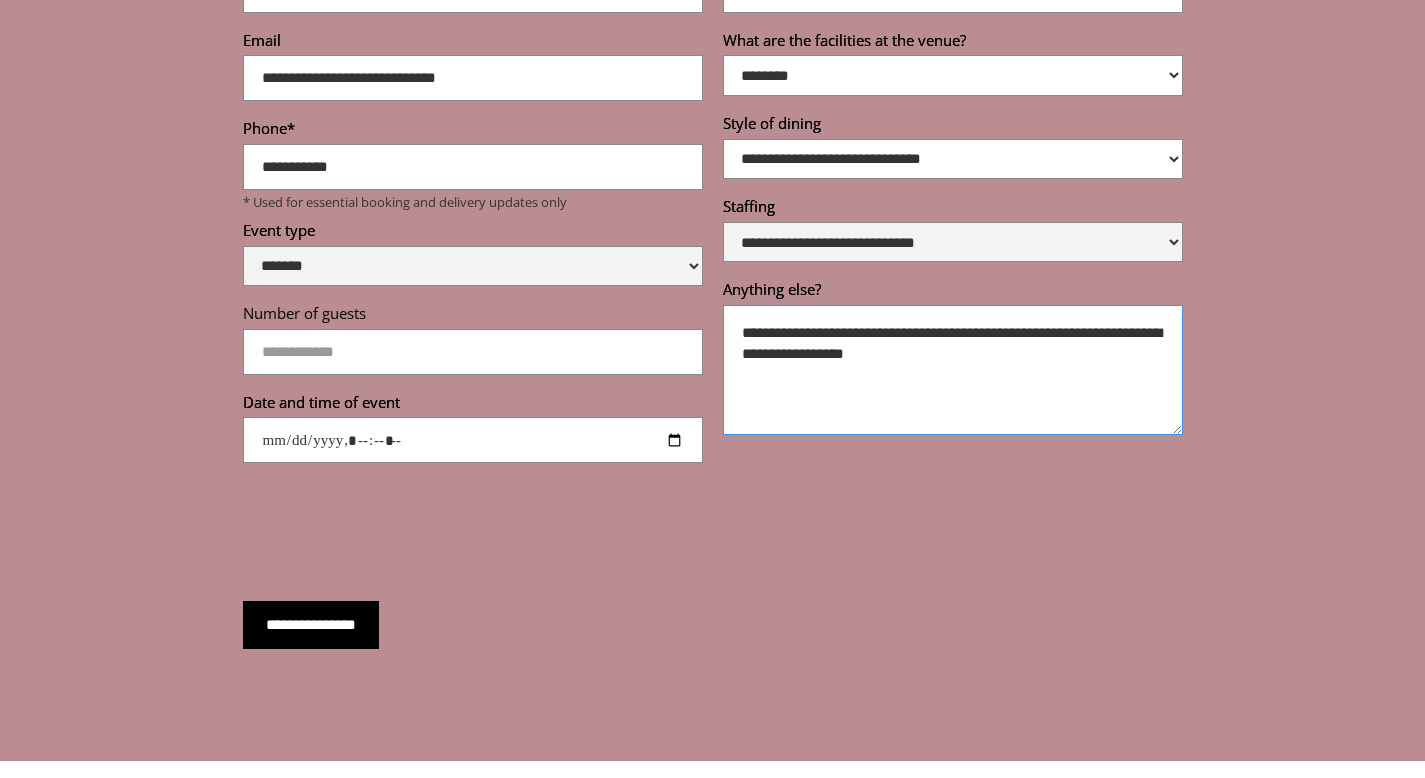 click on "**********" at bounding box center (953, 370) 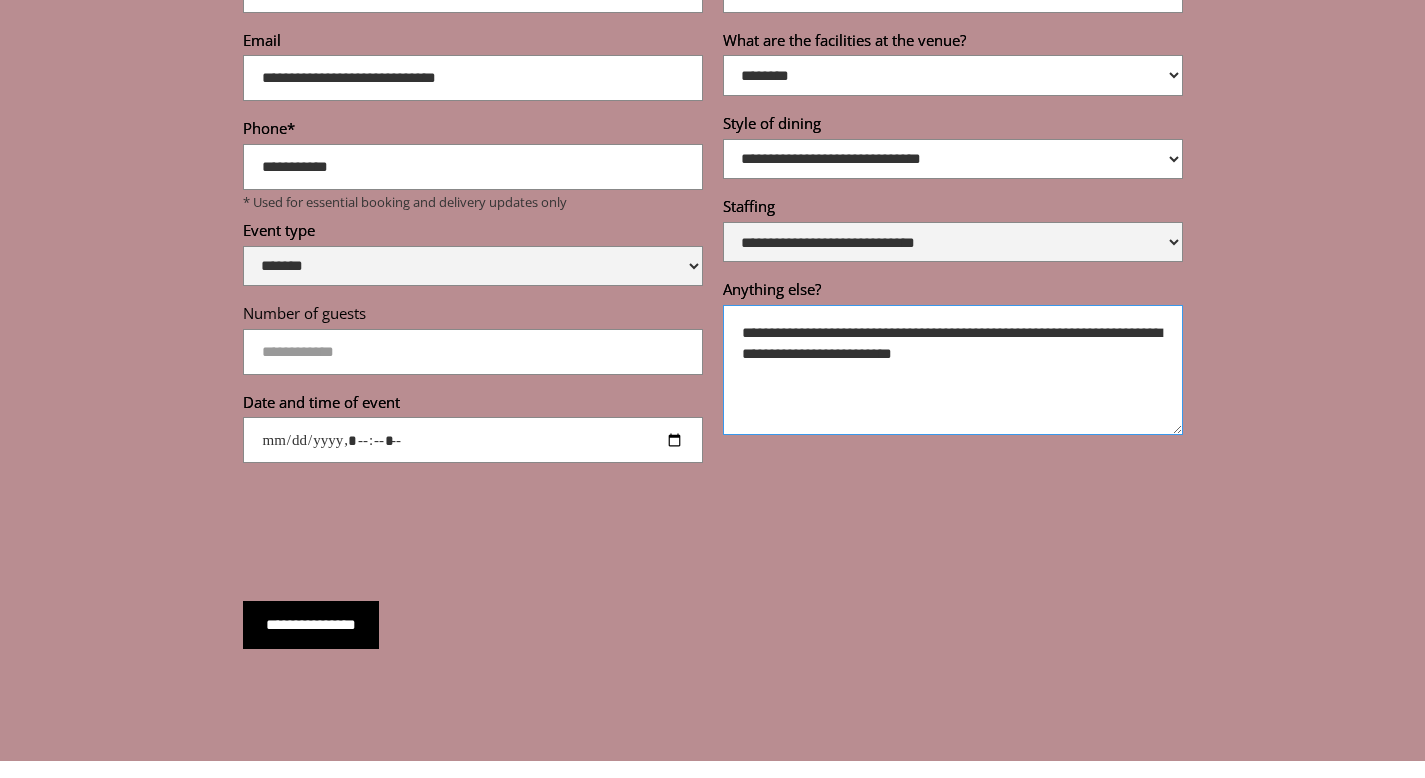 click on "**********" at bounding box center [953, 370] 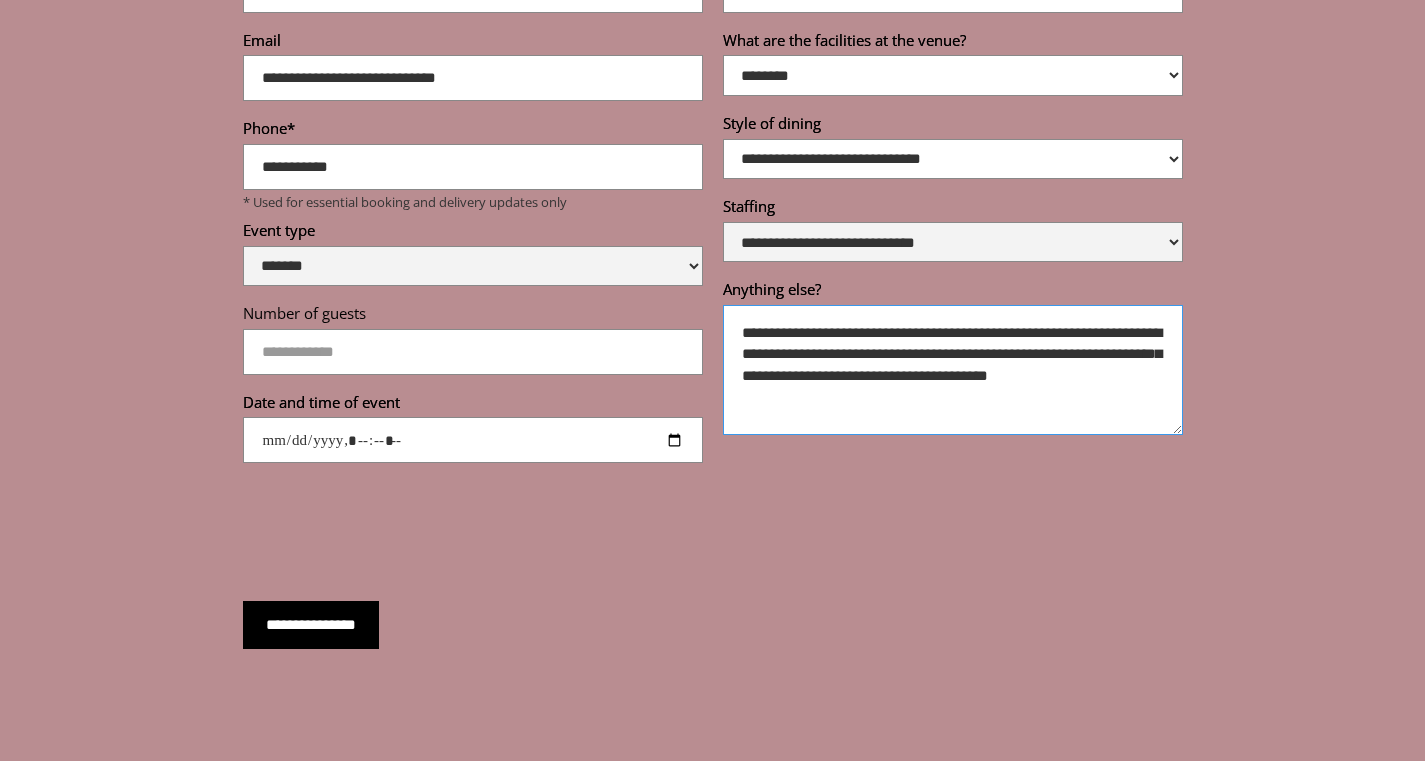 drag, startPoint x: 833, startPoint y: 348, endPoint x: 798, endPoint y: 346, distance: 35.057095 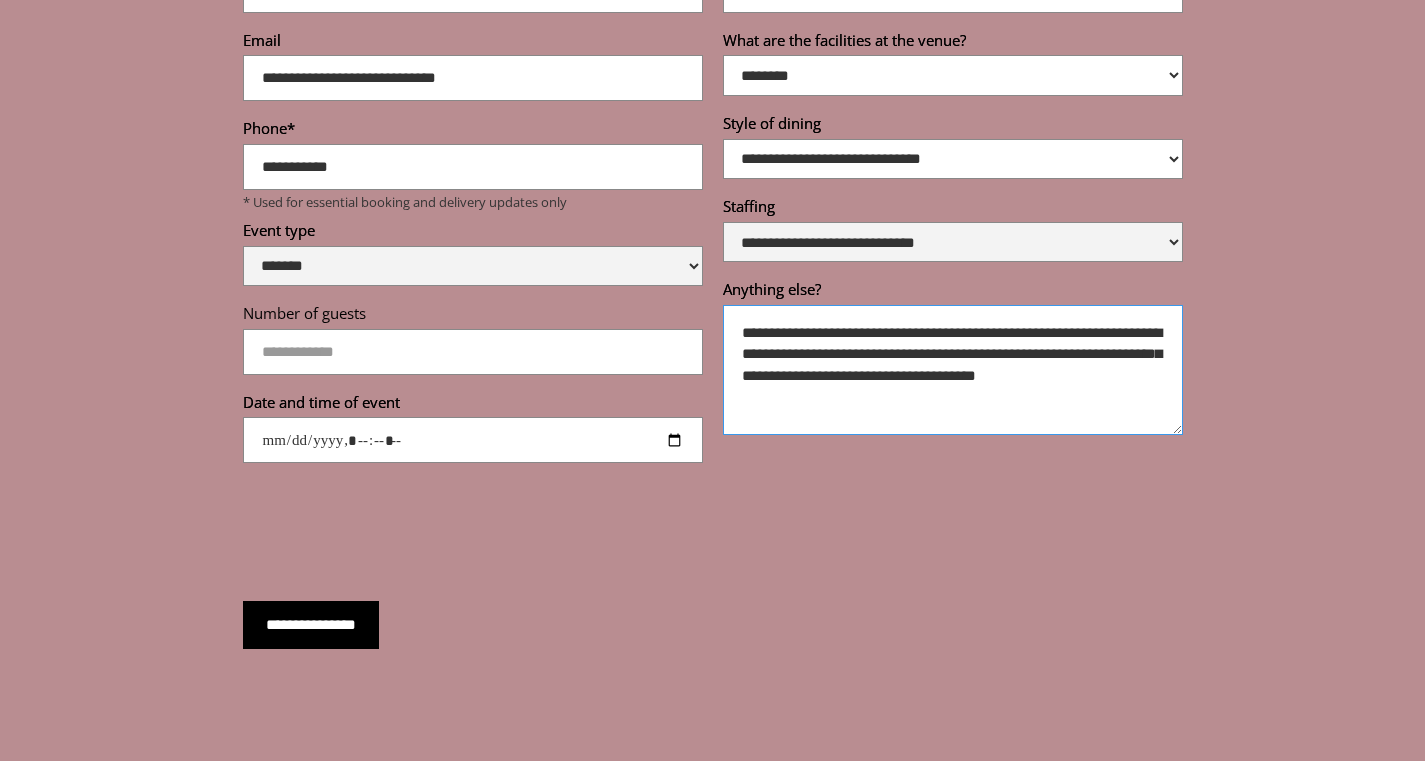 click on "**********" at bounding box center [953, 370] 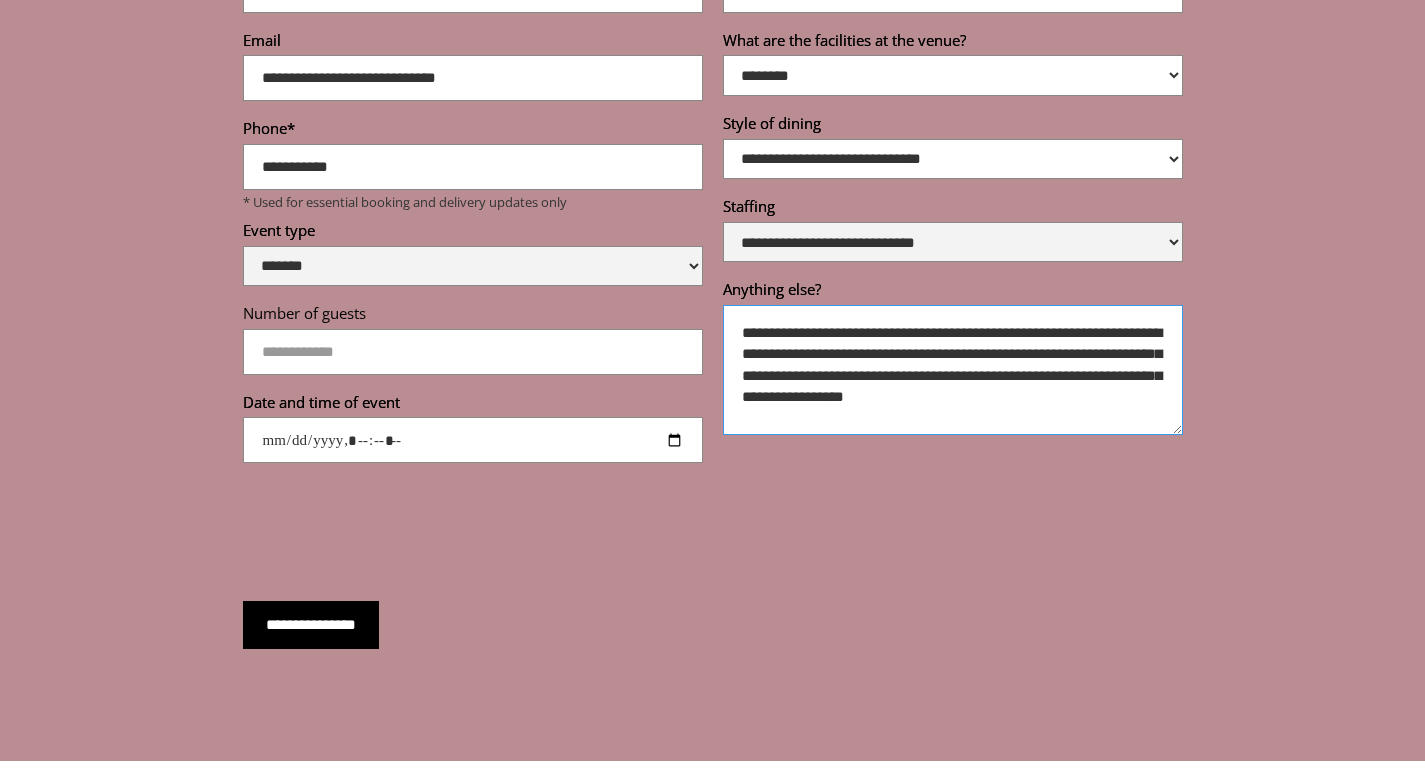 drag, startPoint x: 1115, startPoint y: 372, endPoint x: 1075, endPoint y: 370, distance: 40.04997 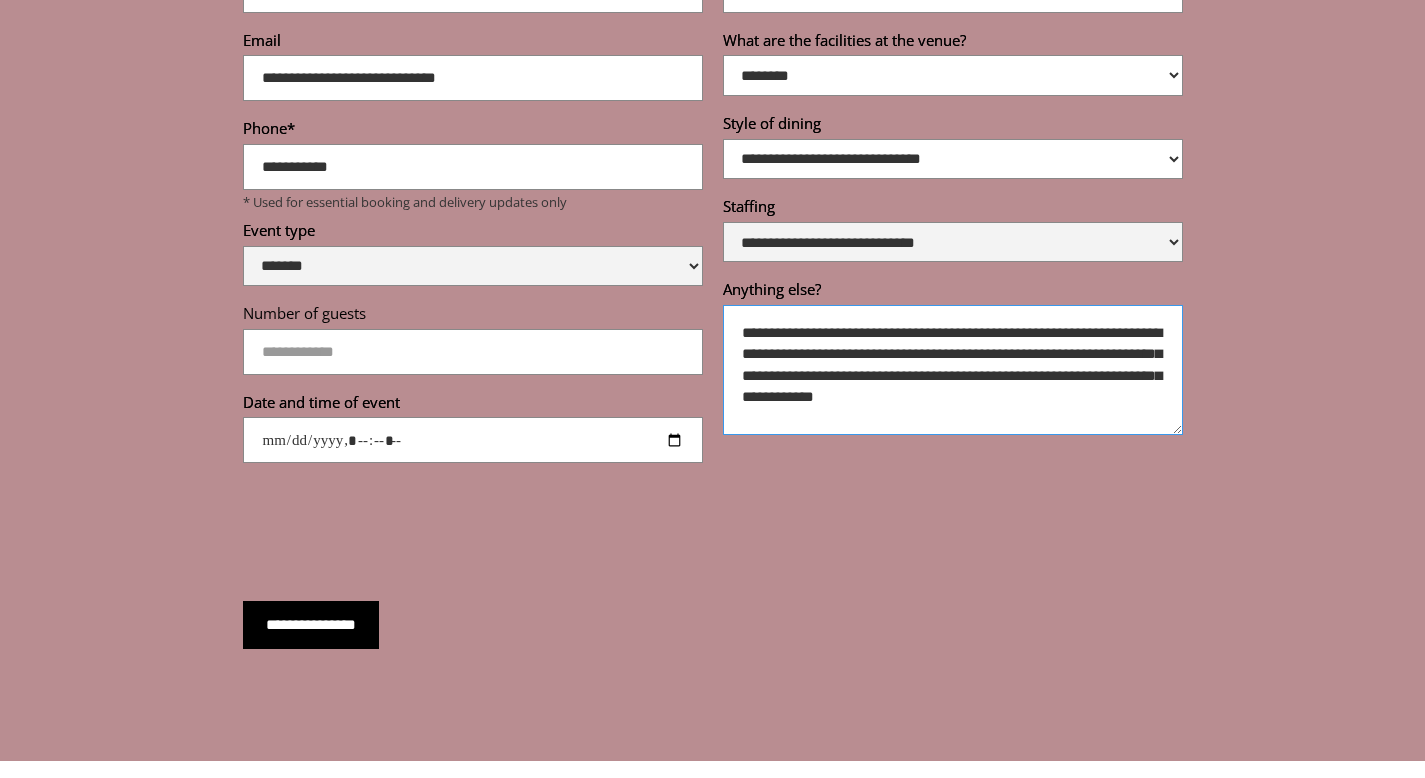 click on "**********" at bounding box center [953, 370] 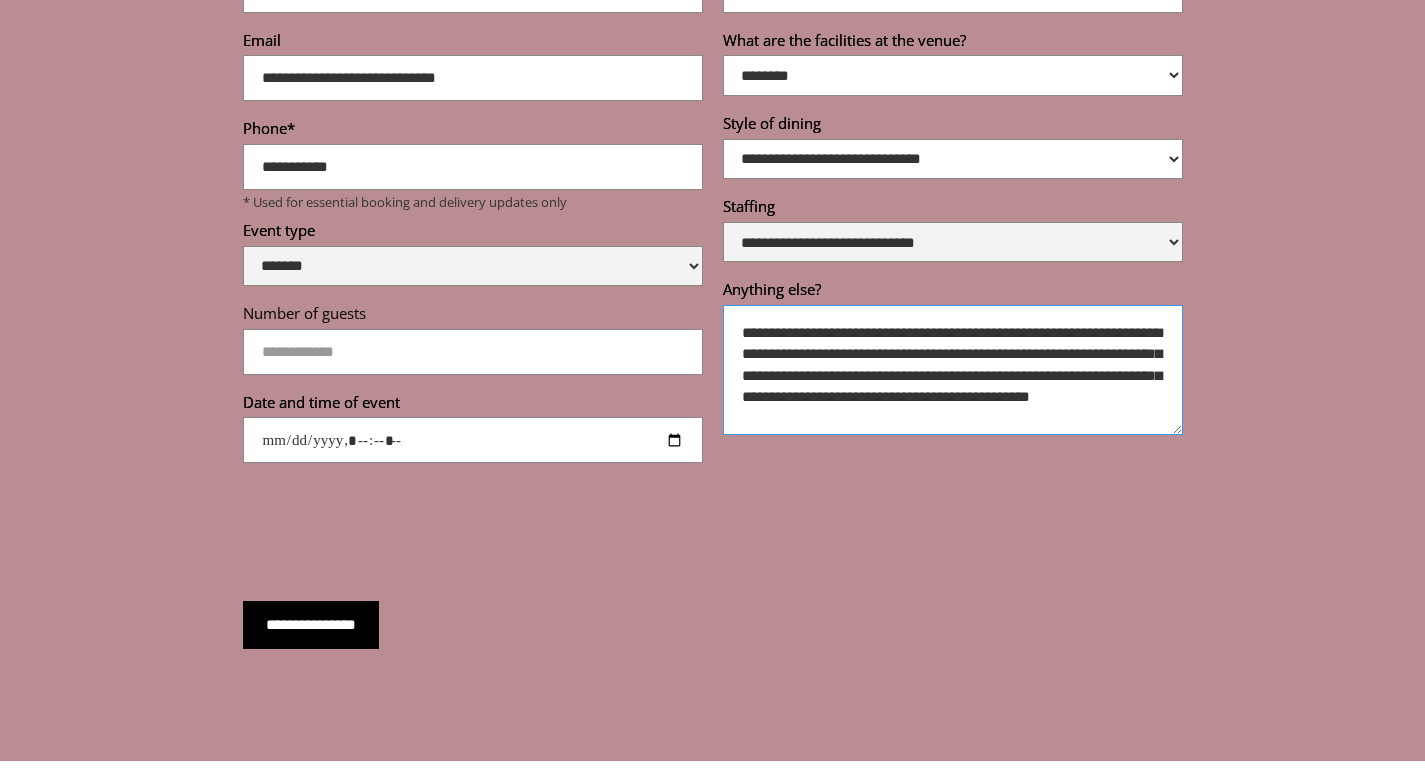 click on "**********" at bounding box center [953, 370] 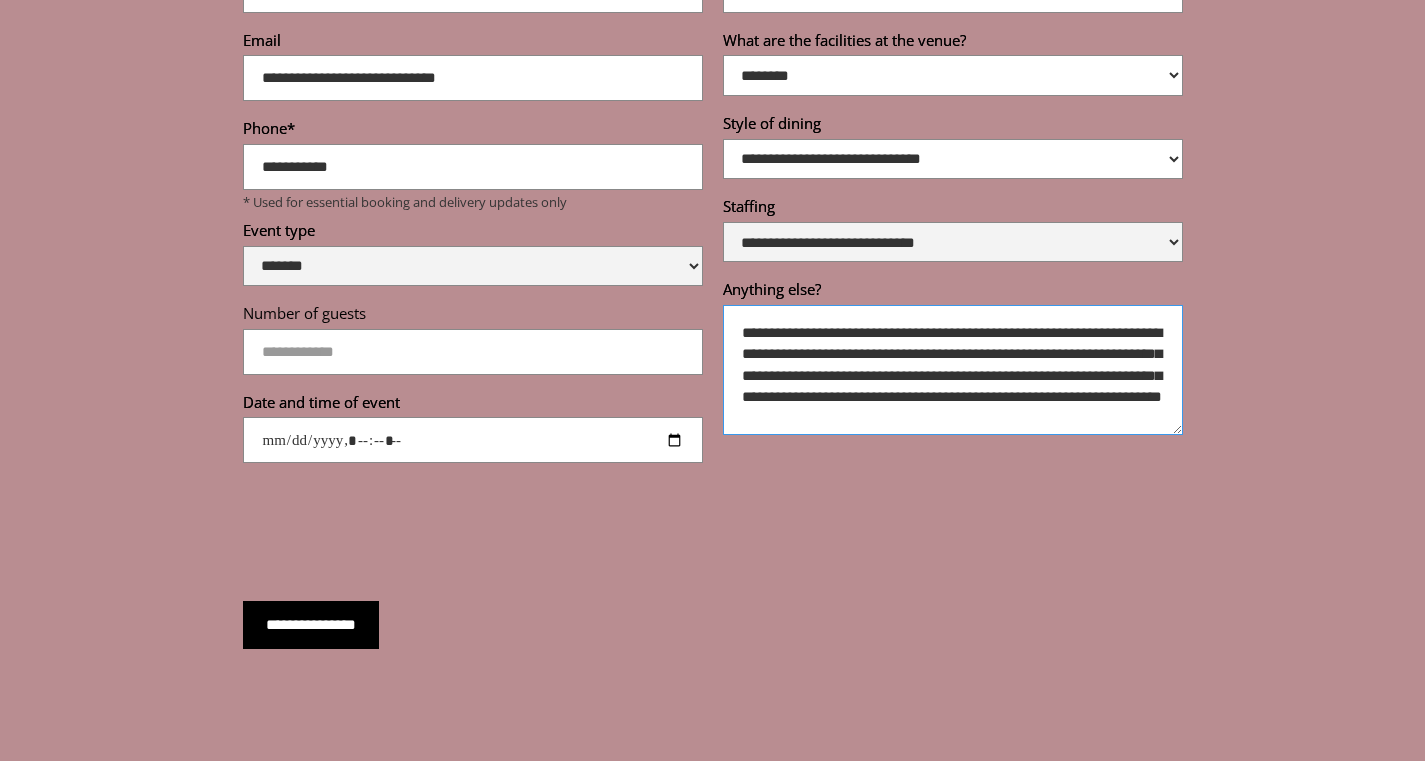 scroll, scrollTop: 17, scrollLeft: 0, axis: vertical 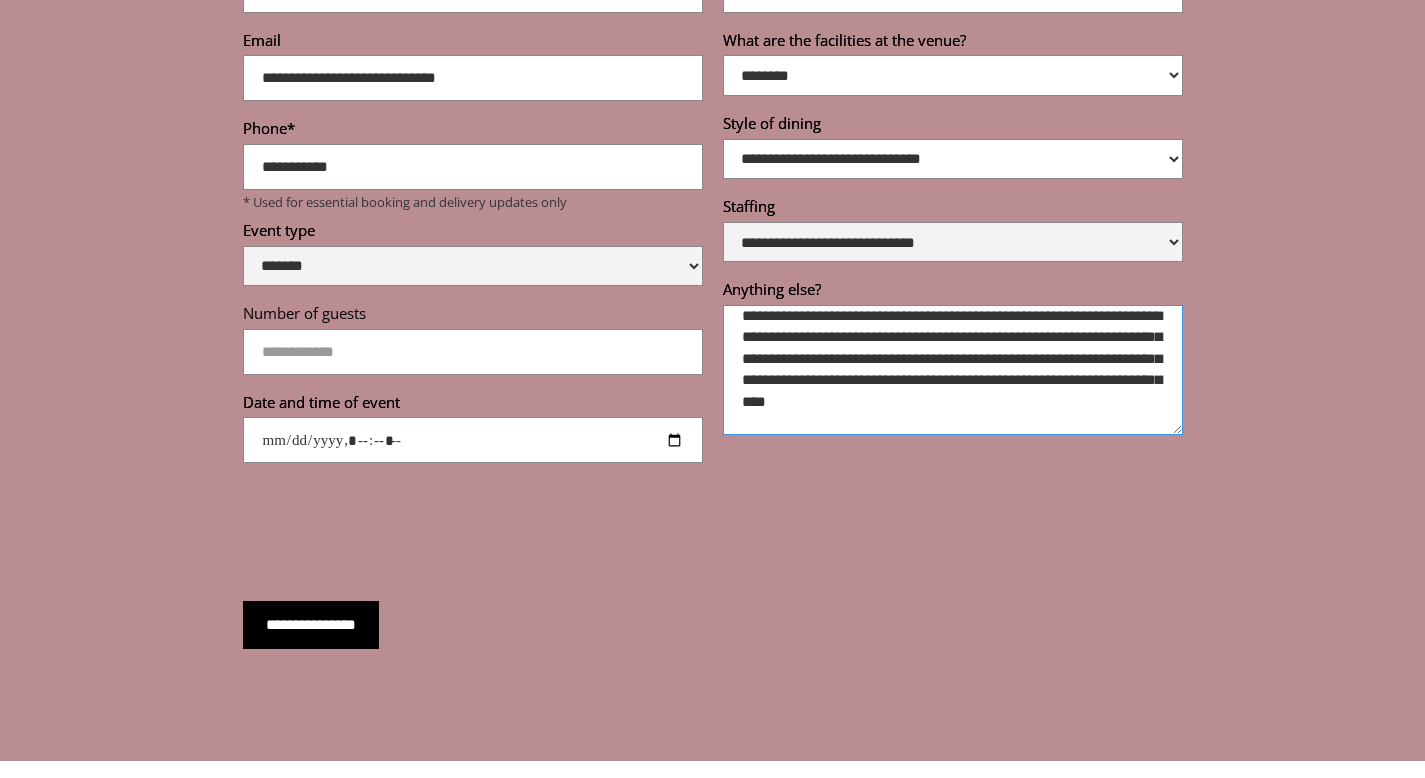 click on "**********" at bounding box center (953, 370) 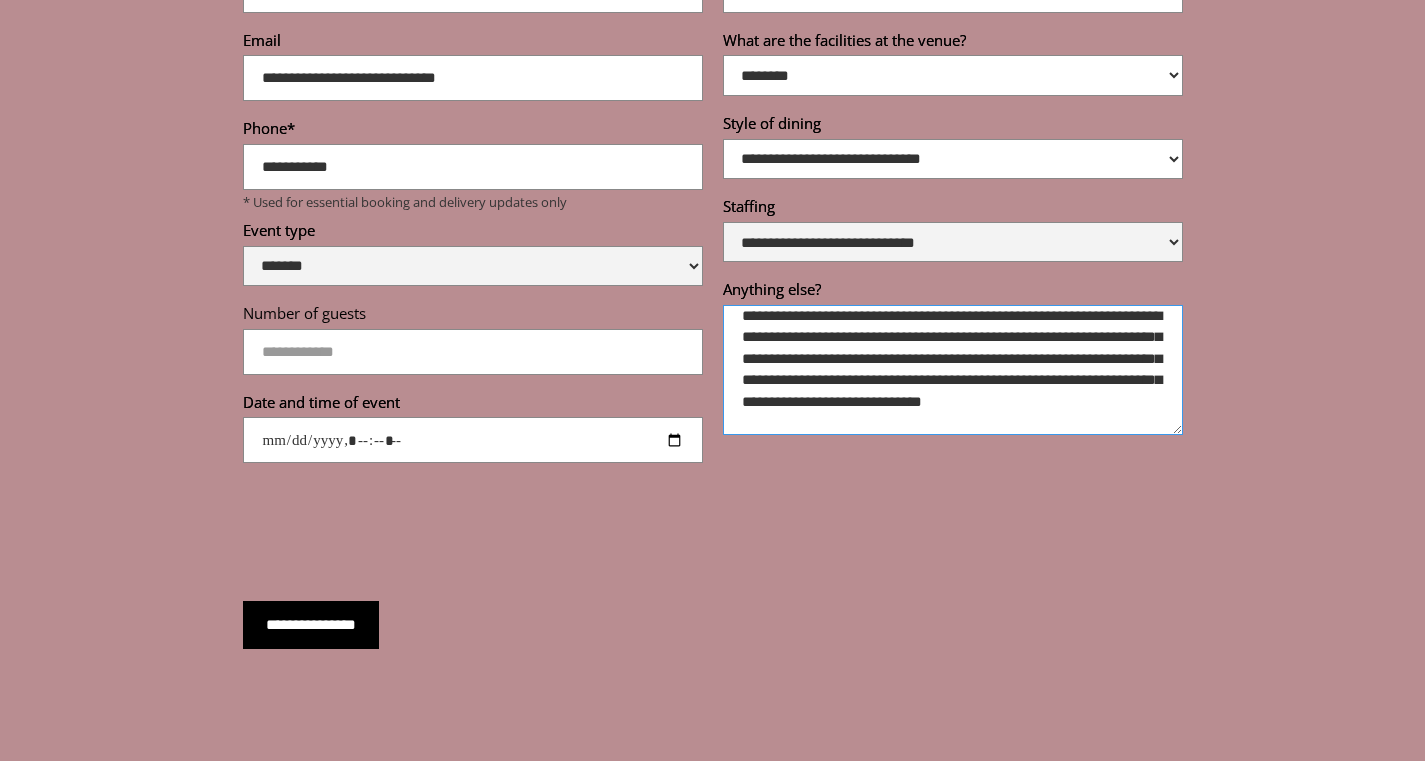 click on "**********" at bounding box center [953, 370] 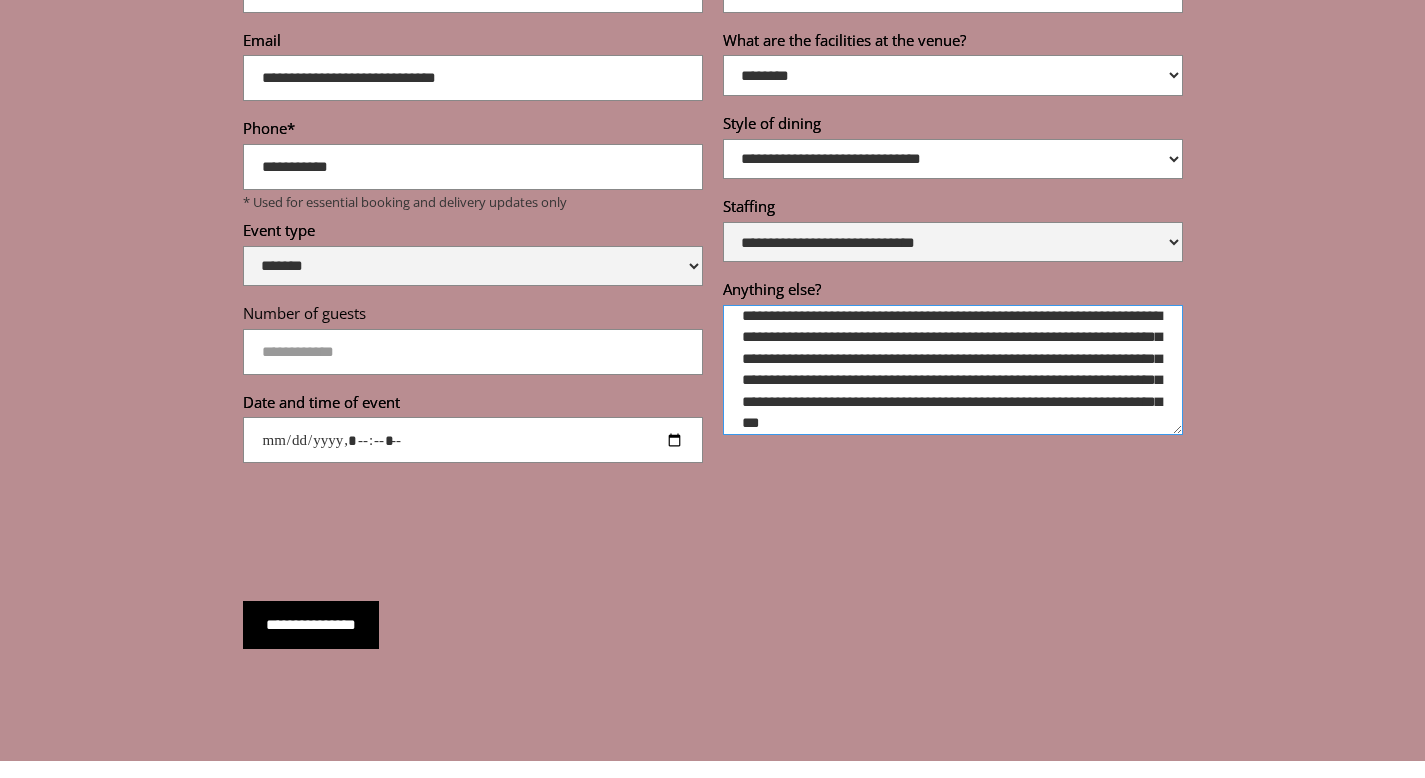 drag, startPoint x: 1109, startPoint y: 395, endPoint x: 1083, endPoint y: 393, distance: 26.076809 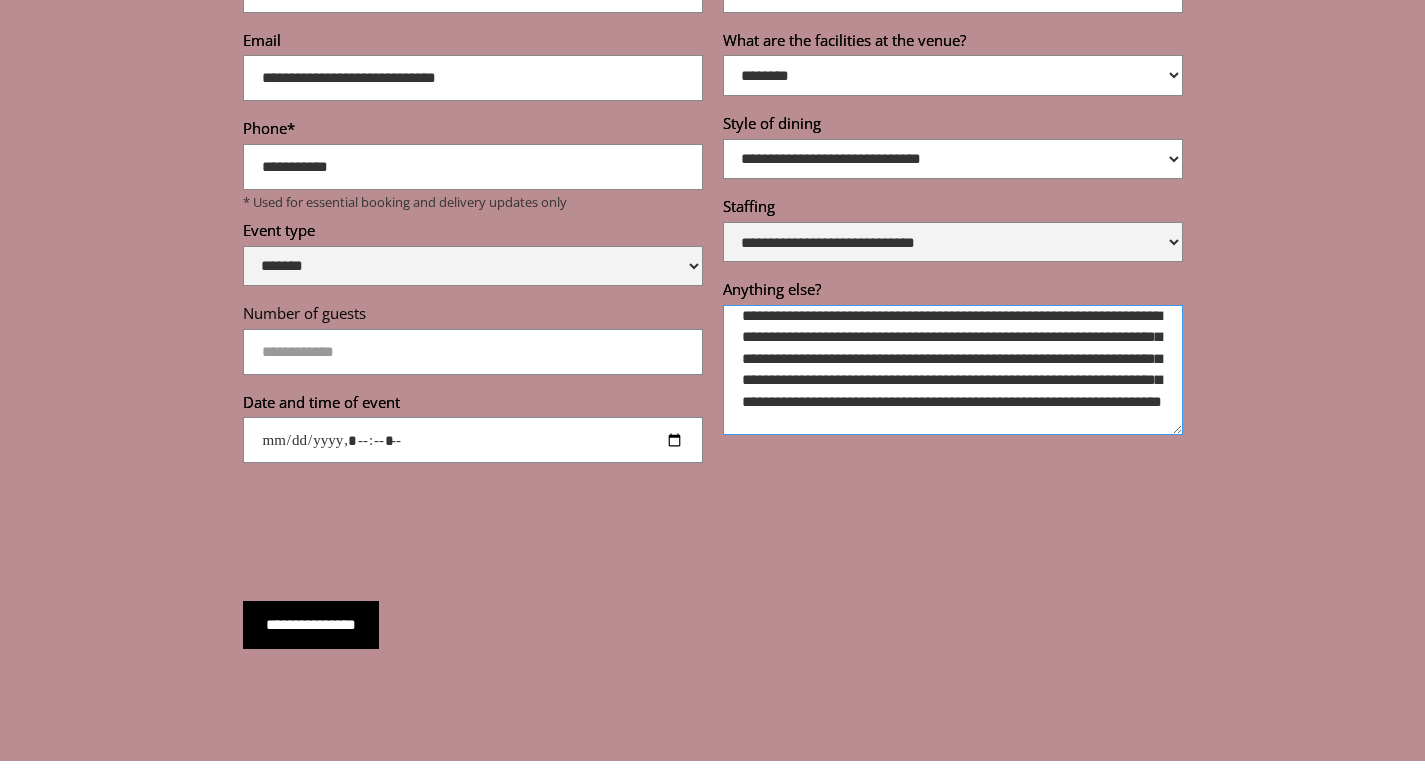 scroll, scrollTop: 61, scrollLeft: 0, axis: vertical 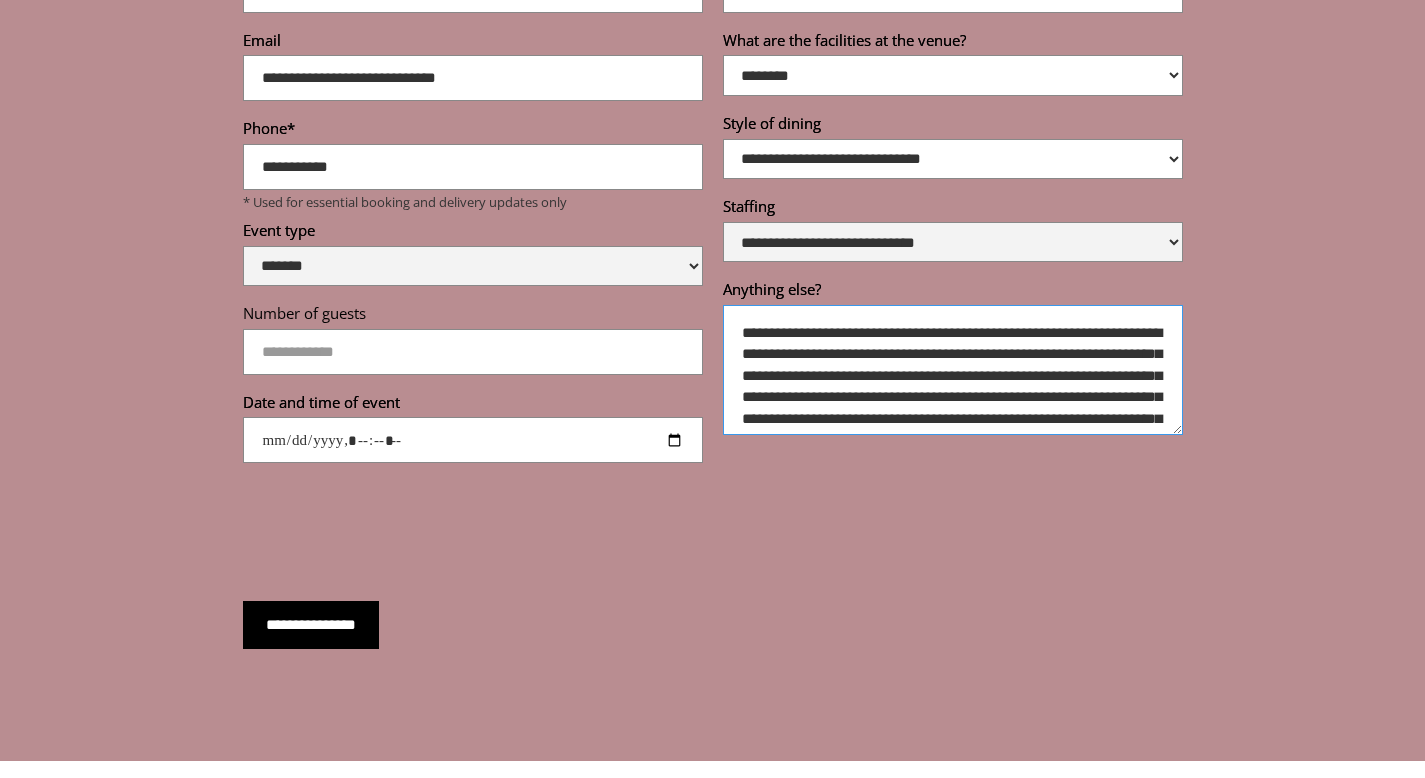 drag, startPoint x: 882, startPoint y: 307, endPoint x: 736, endPoint y: 299, distance: 146.21901 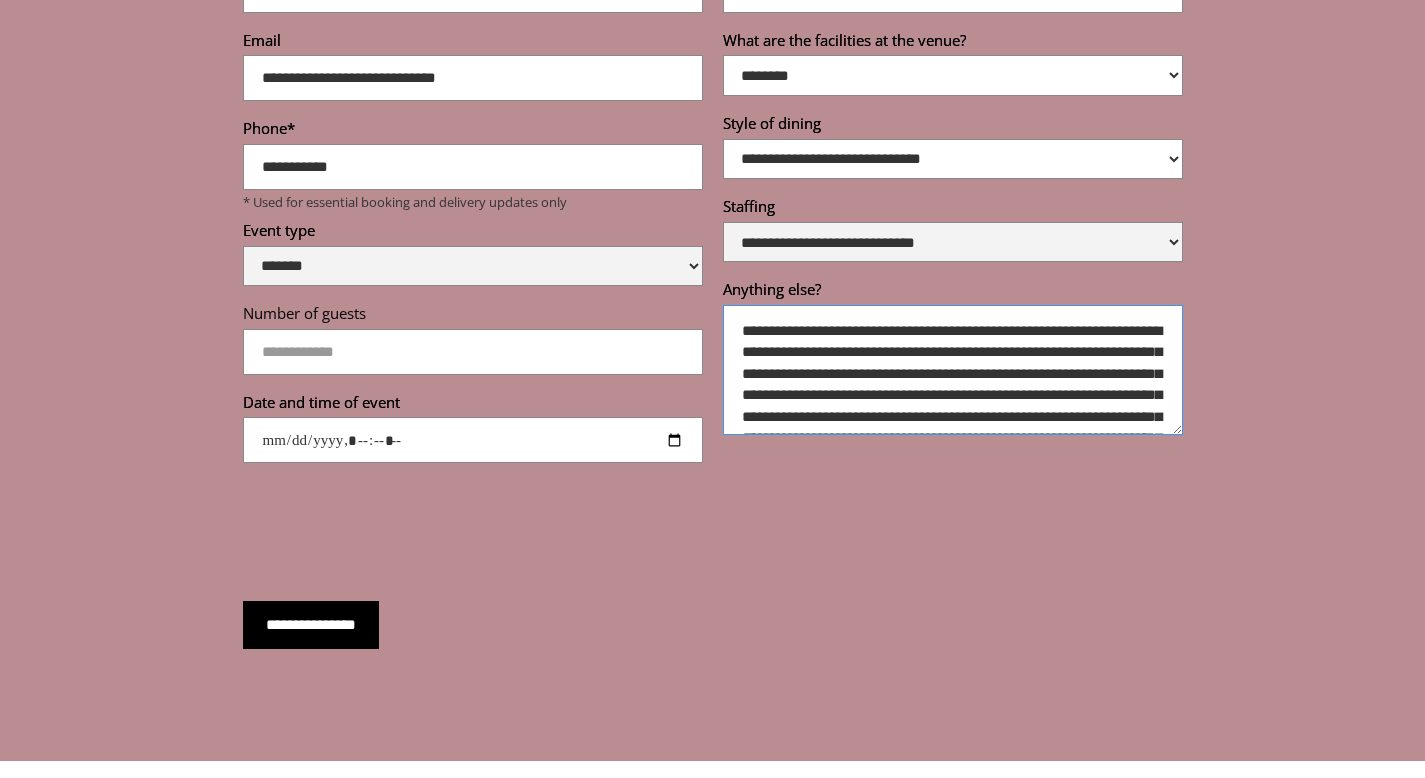 drag, startPoint x: 852, startPoint y: 321, endPoint x: 831, endPoint y: 320, distance: 21.023796 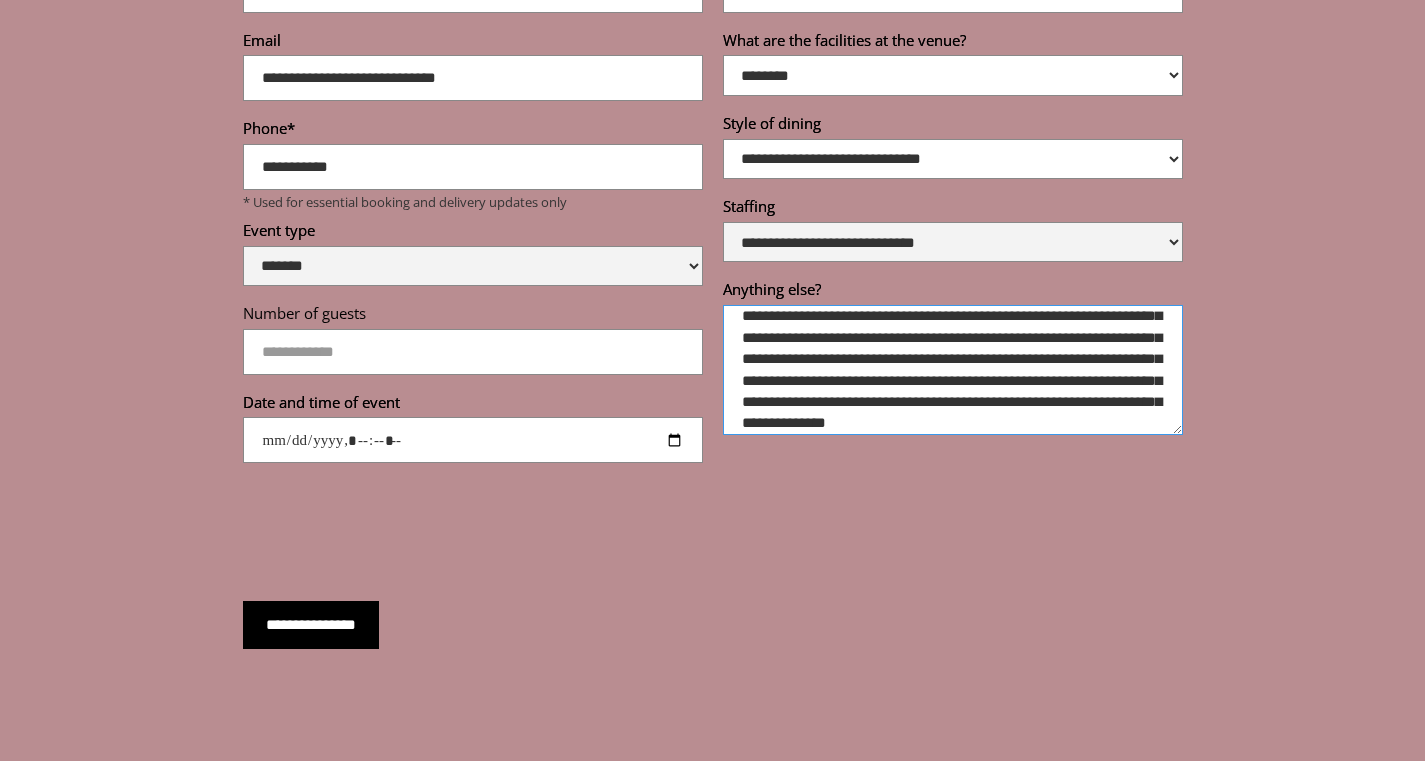 scroll, scrollTop: 39, scrollLeft: 0, axis: vertical 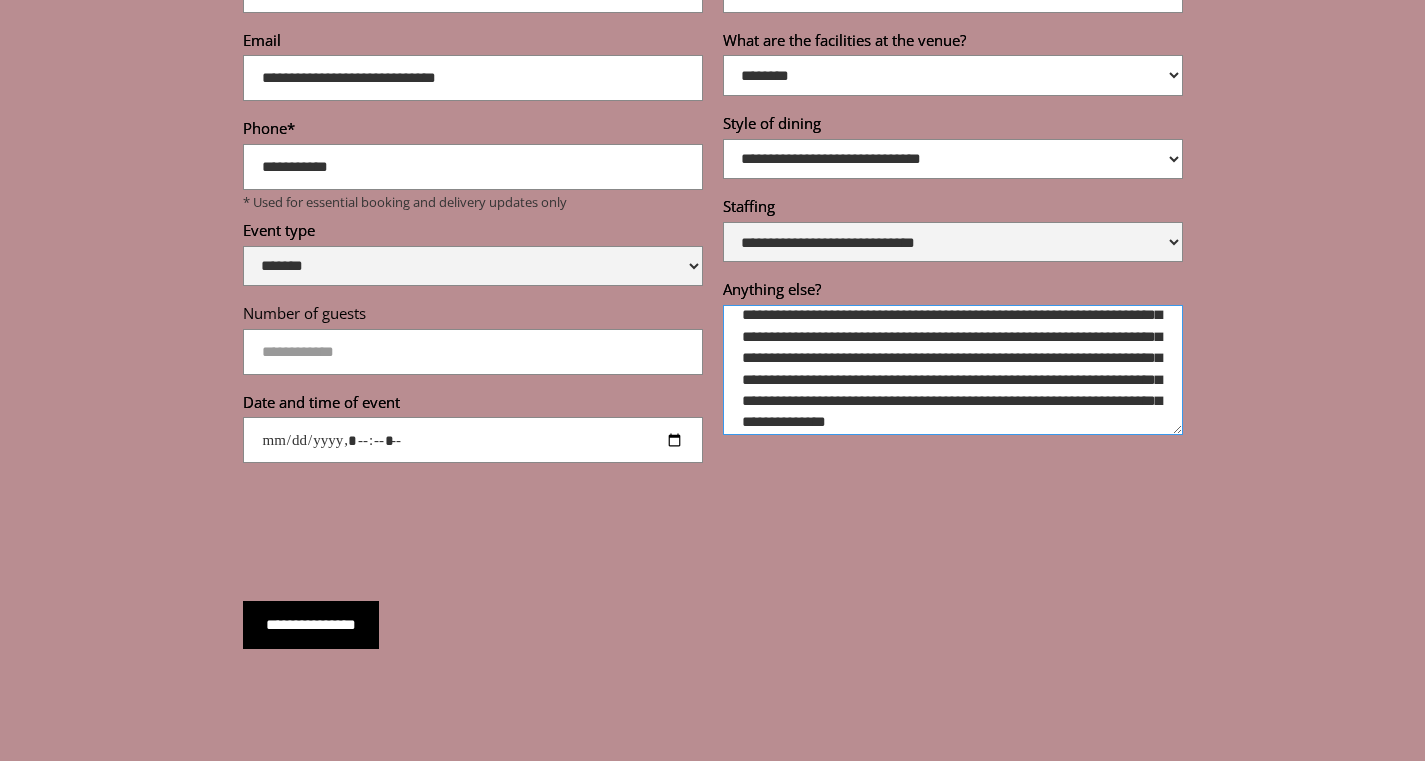 drag, startPoint x: 1038, startPoint y: 306, endPoint x: 1092, endPoint y: 306, distance: 54 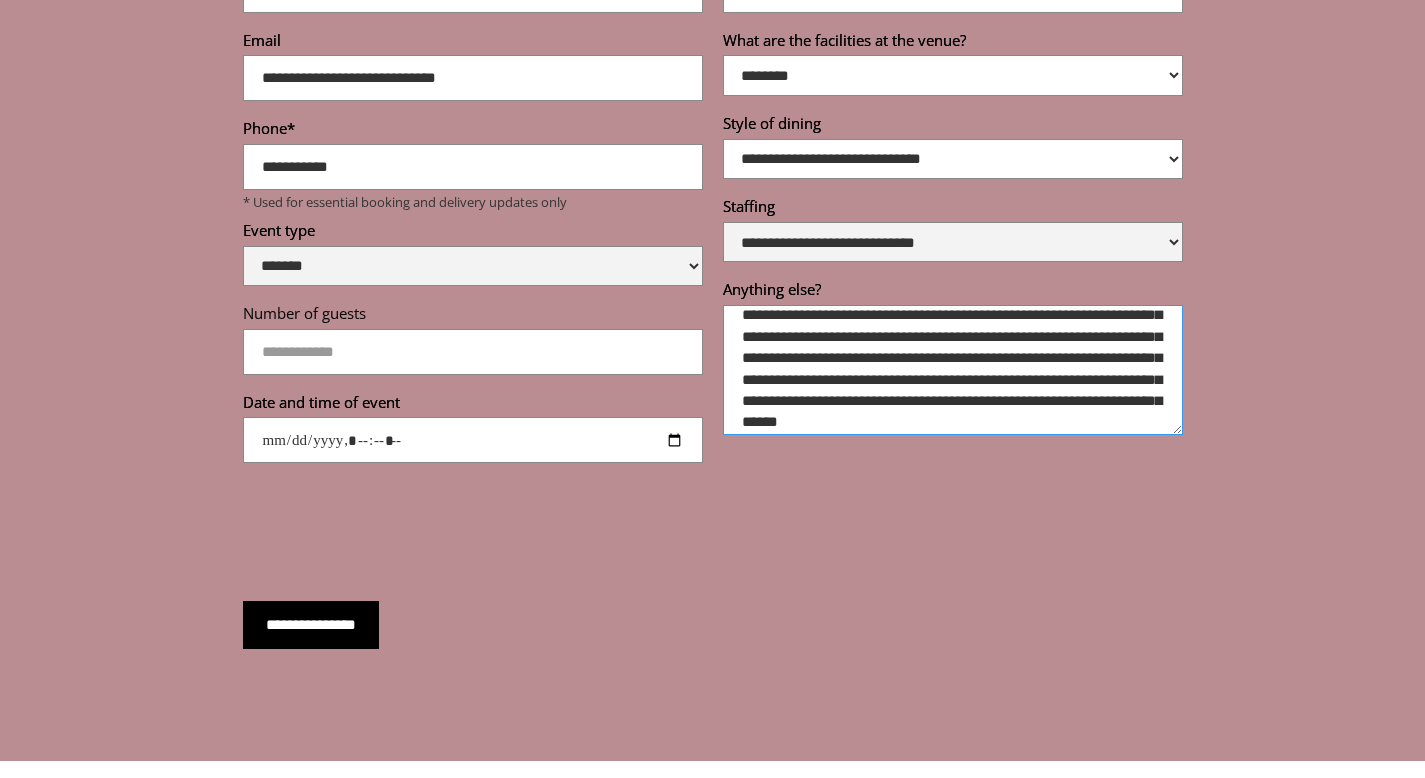 drag, startPoint x: 1134, startPoint y: 310, endPoint x: 1035, endPoint y: 309, distance: 99.00505 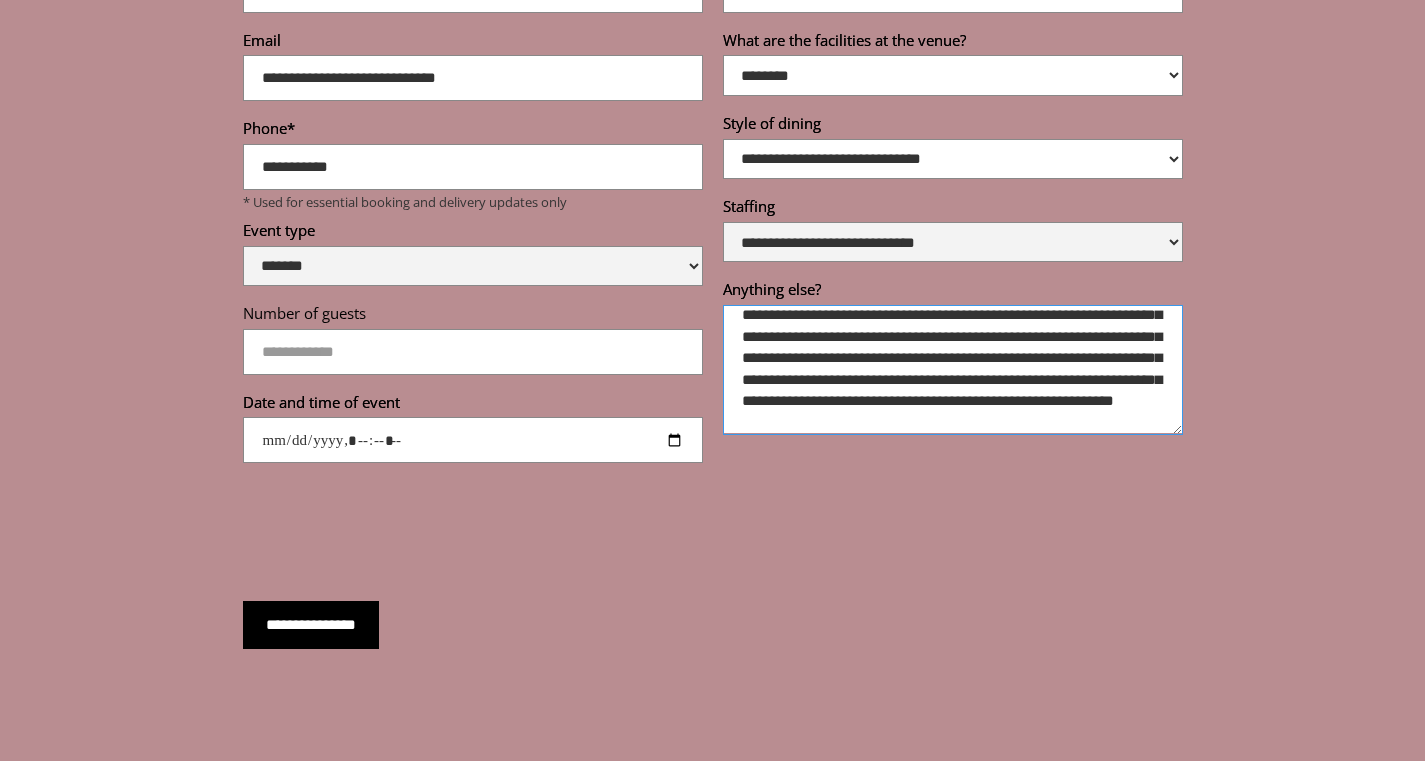 click on "**********" at bounding box center [953, 370] 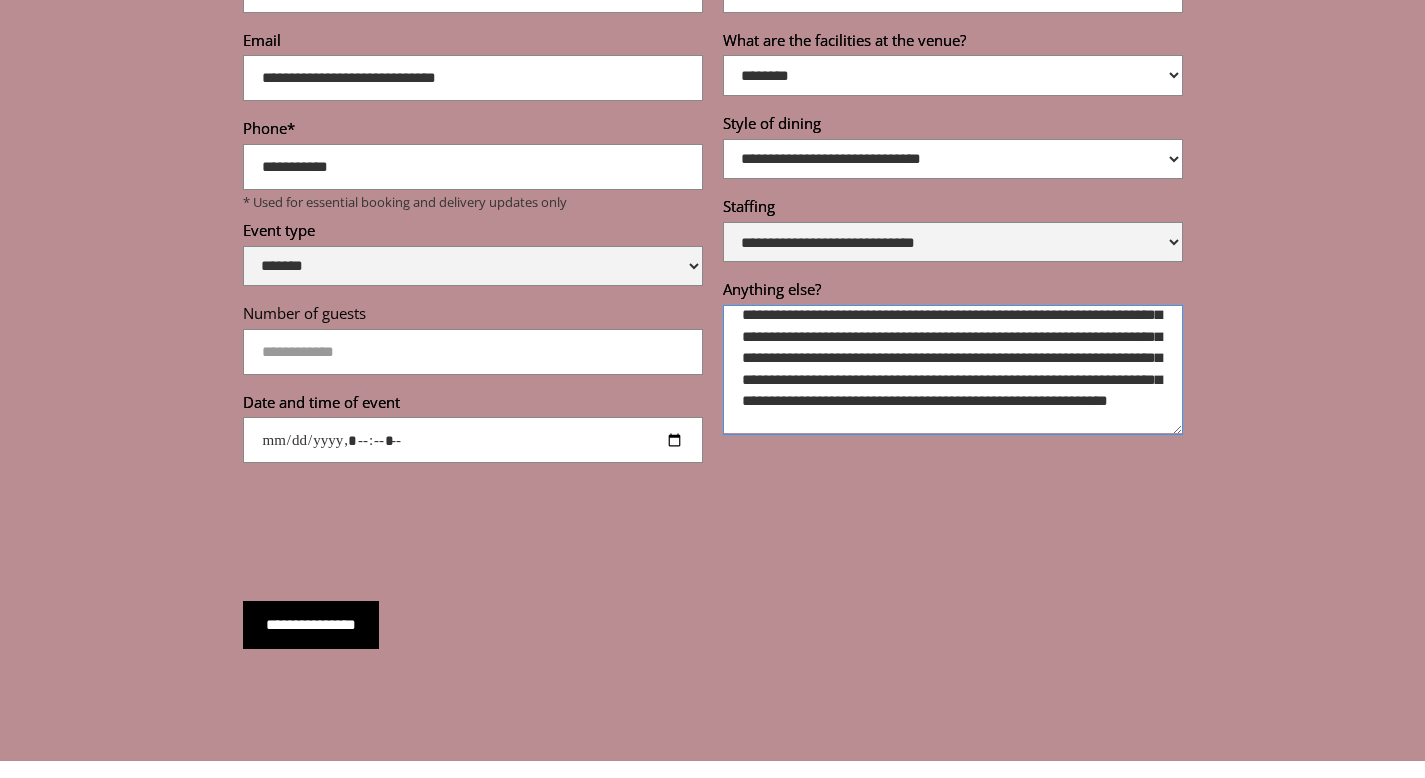 click on "**********" at bounding box center (953, 370) 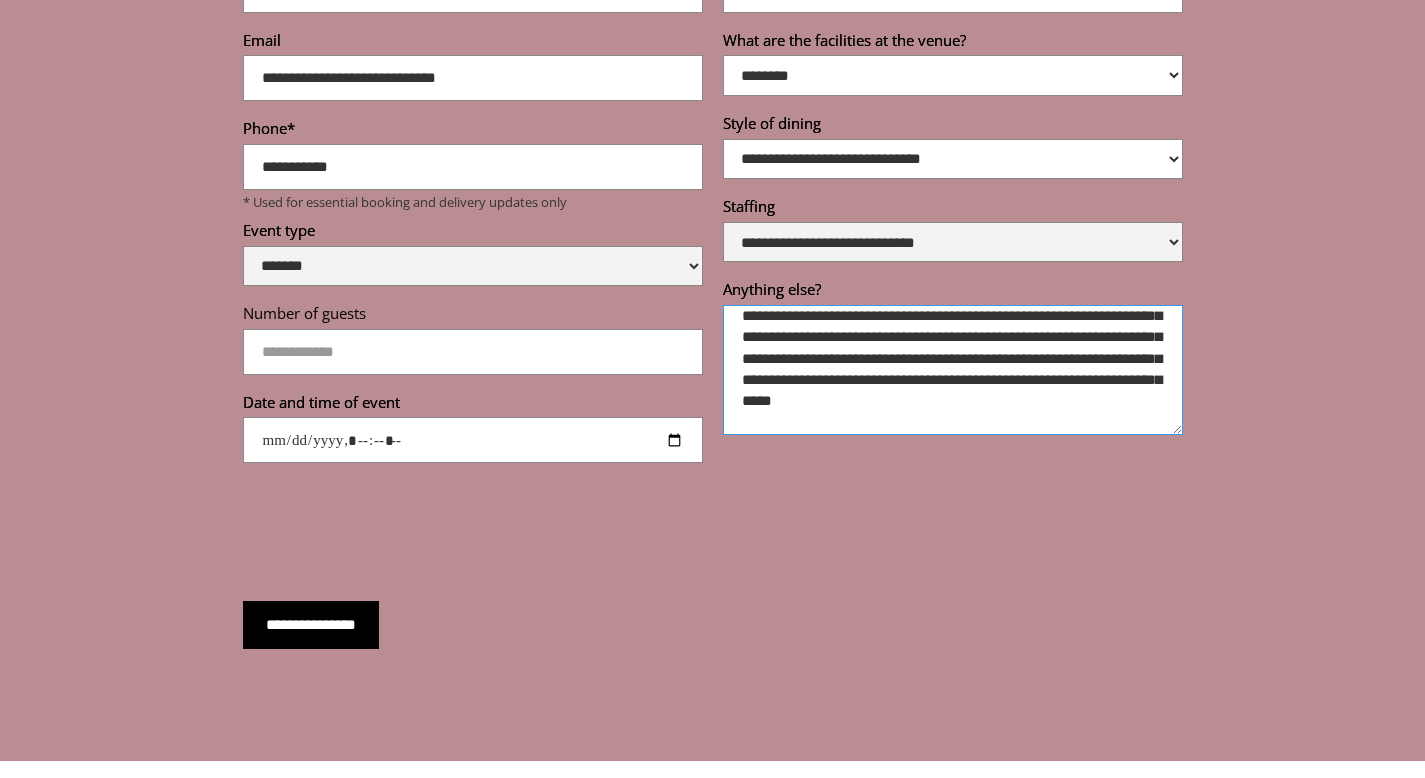 scroll, scrollTop: 82, scrollLeft: 0, axis: vertical 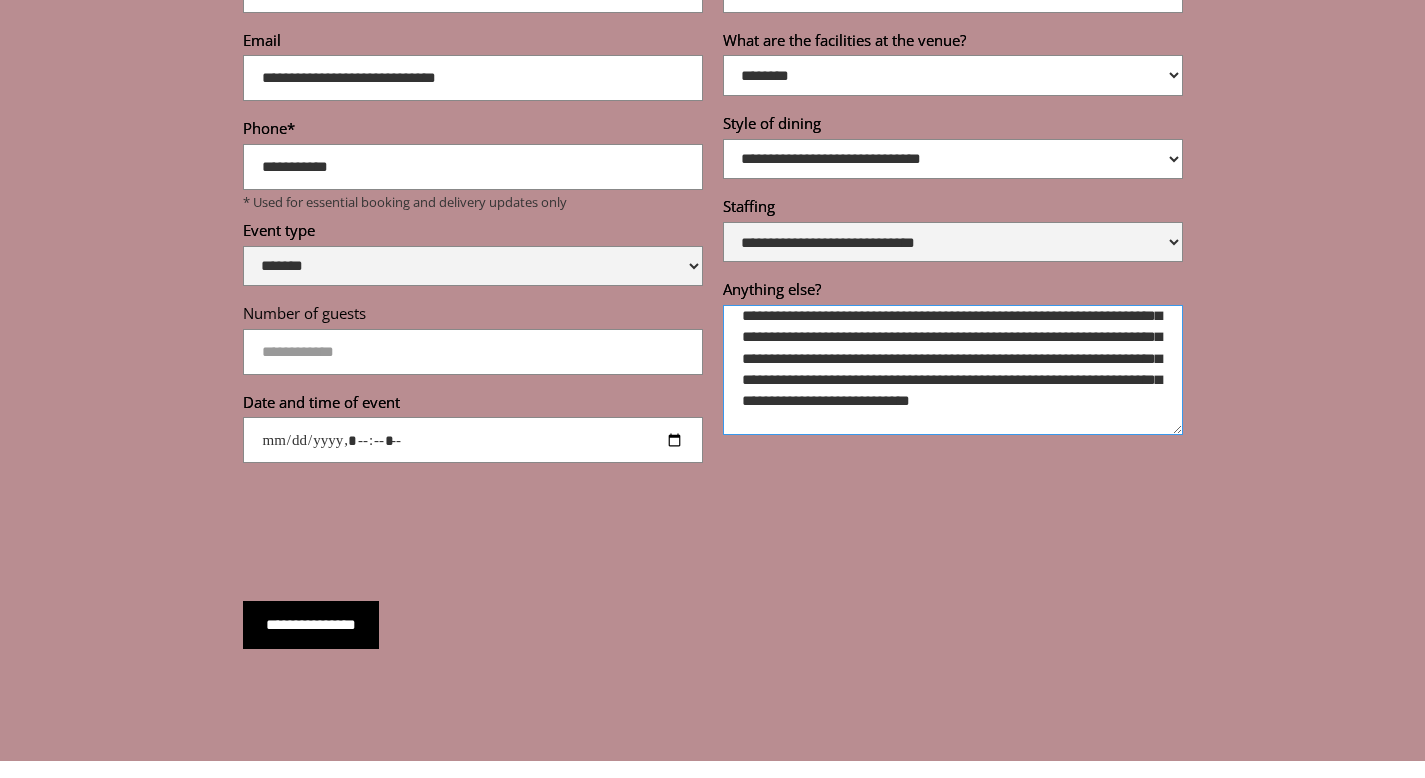 type on "**********" 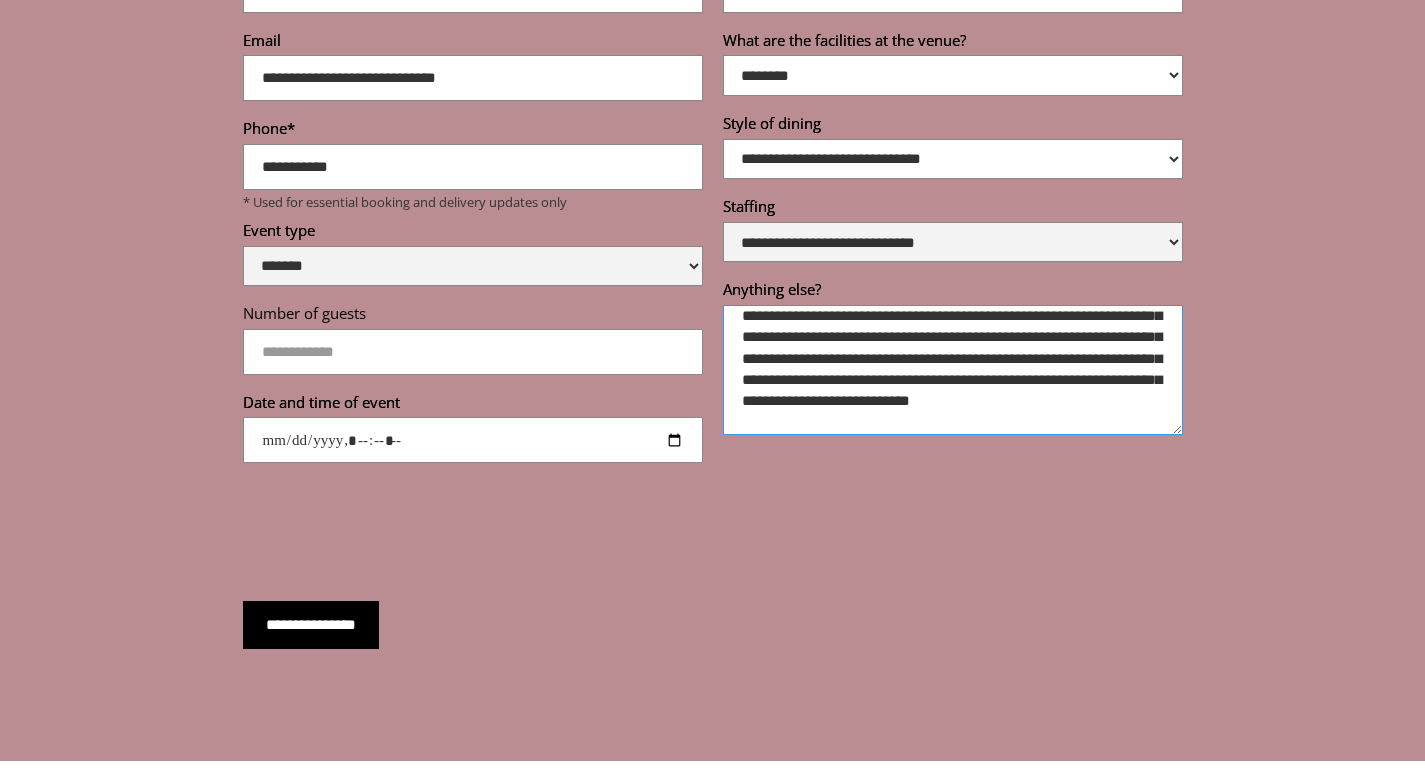 scroll, scrollTop: 0, scrollLeft: 0, axis: both 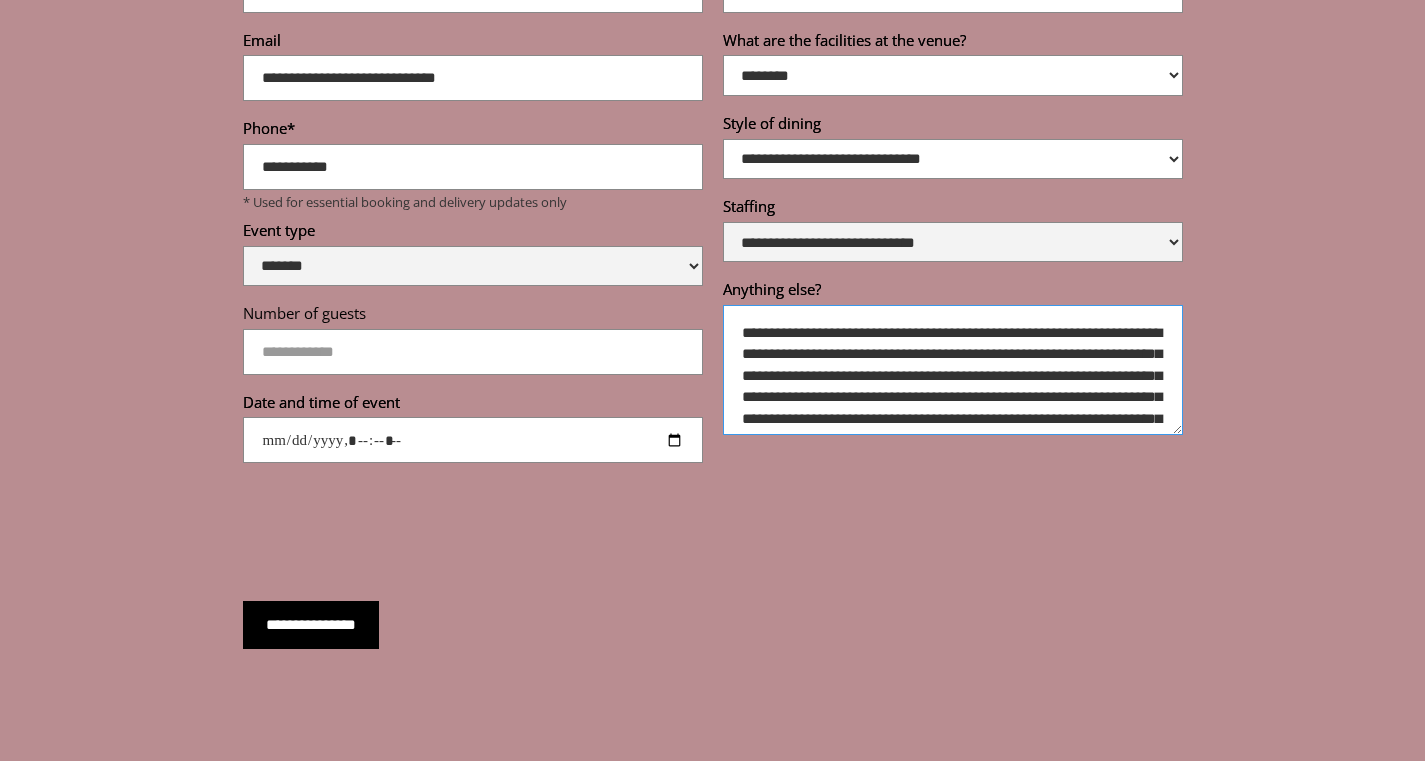 drag, startPoint x: 938, startPoint y: 400, endPoint x: 752, endPoint y: 249, distance: 239.5767 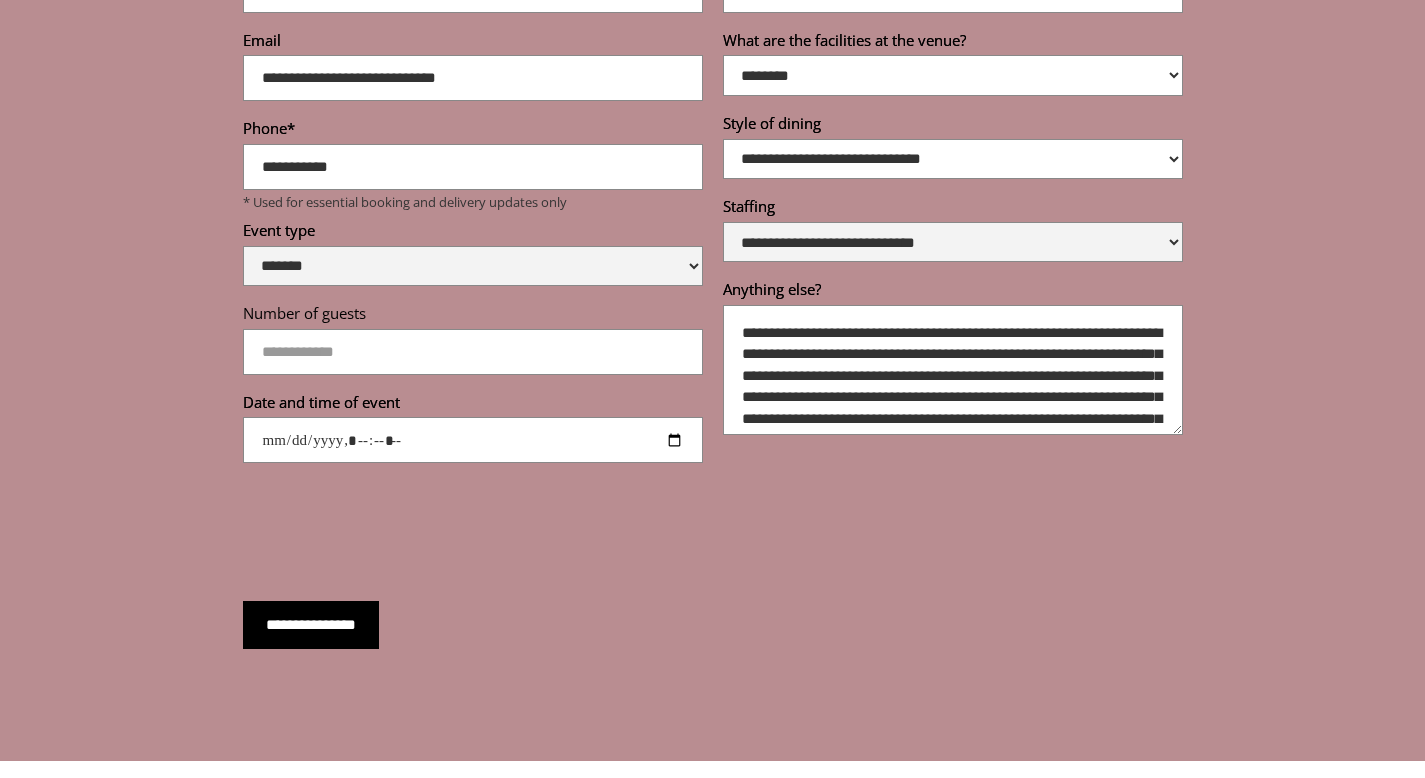 click on "**********" at bounding box center (311, 625) 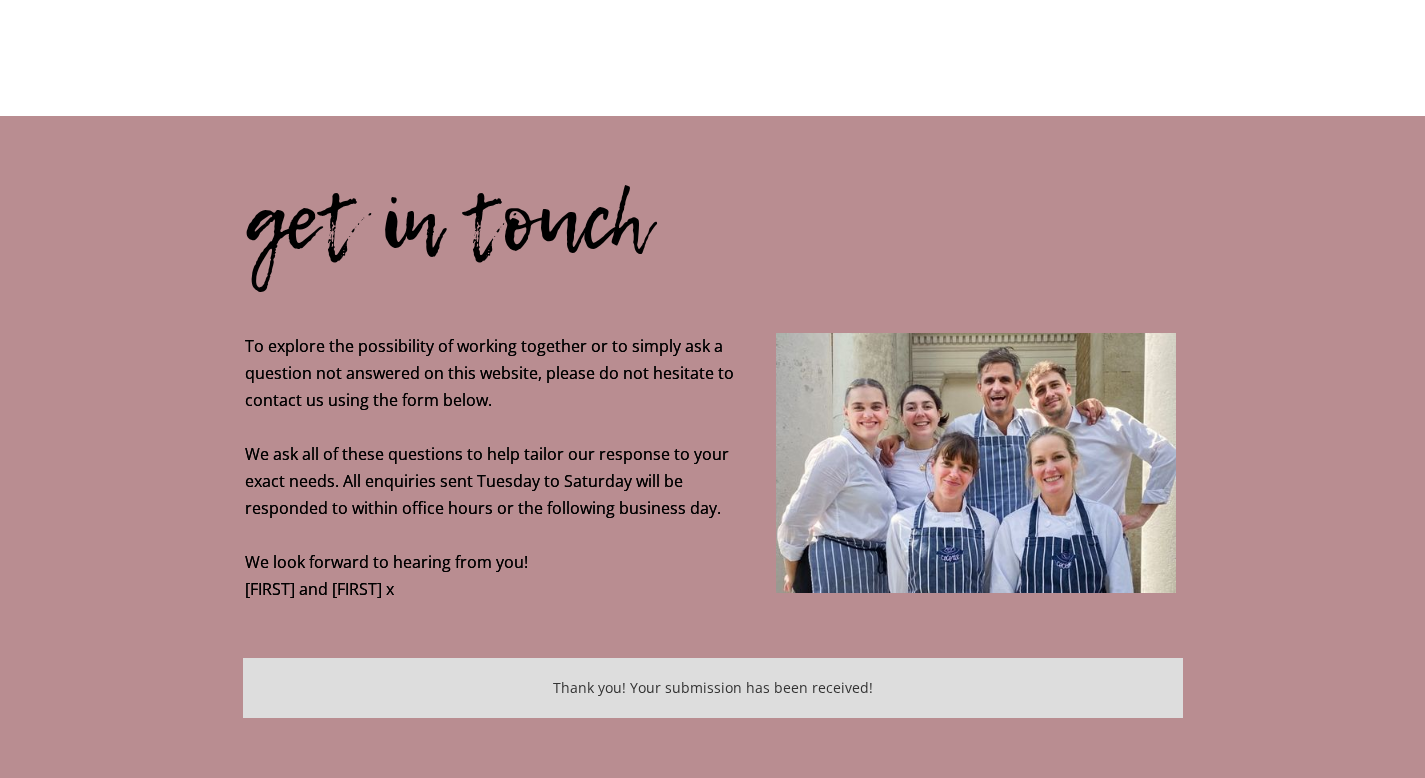 scroll, scrollTop: 4281, scrollLeft: 0, axis: vertical 